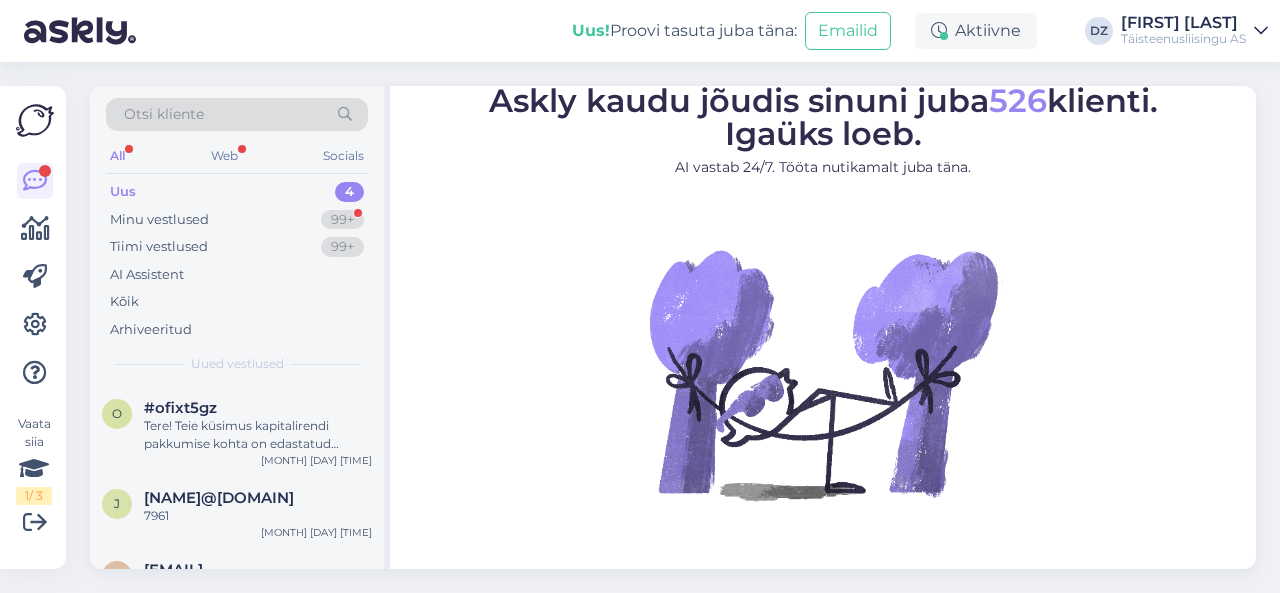 scroll, scrollTop: 0, scrollLeft: 0, axis: both 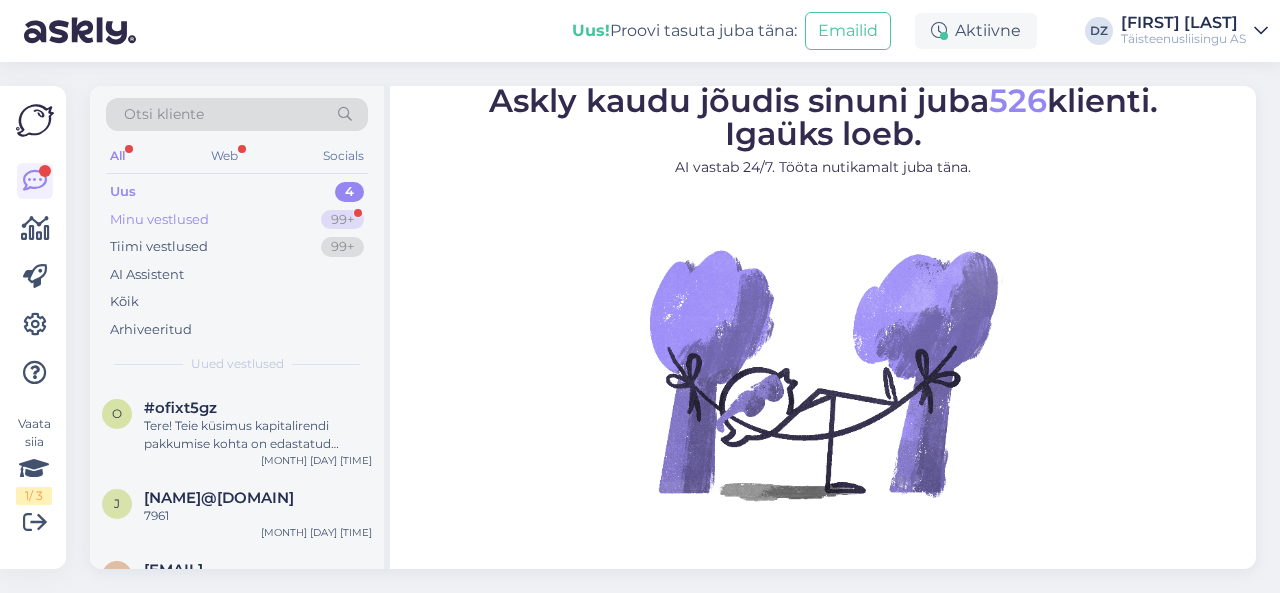 click on "Minu vestlused 99+" at bounding box center (237, 220) 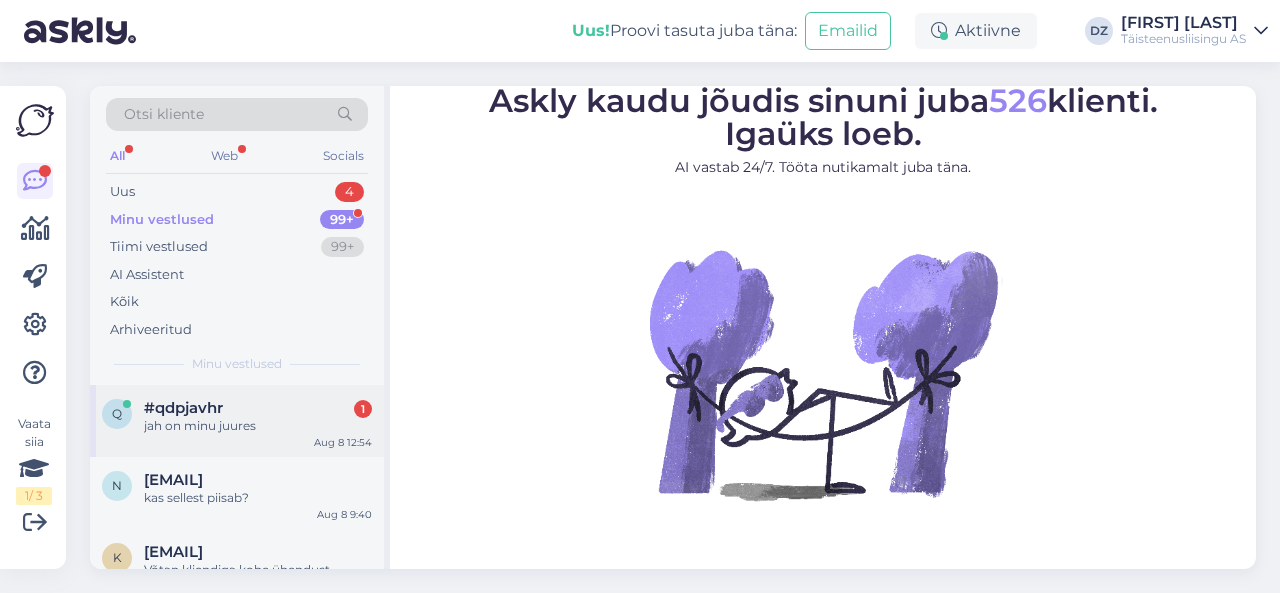 click on "jah on minu juures" at bounding box center [258, 426] 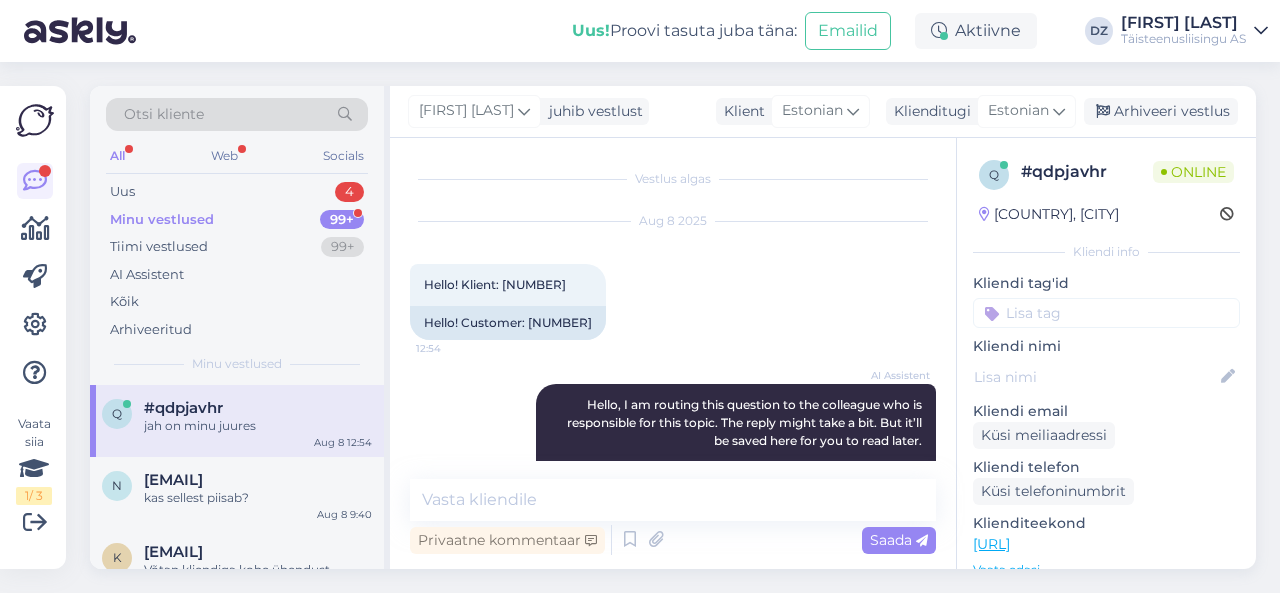scroll, scrollTop: 642, scrollLeft: 0, axis: vertical 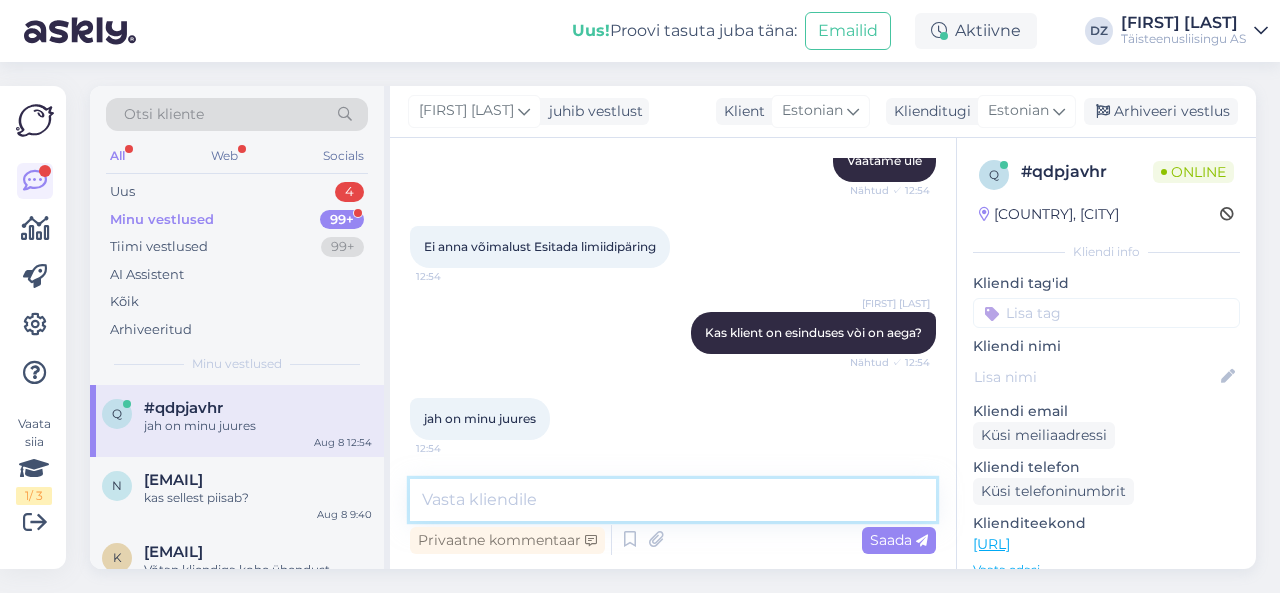 click at bounding box center [673, 500] 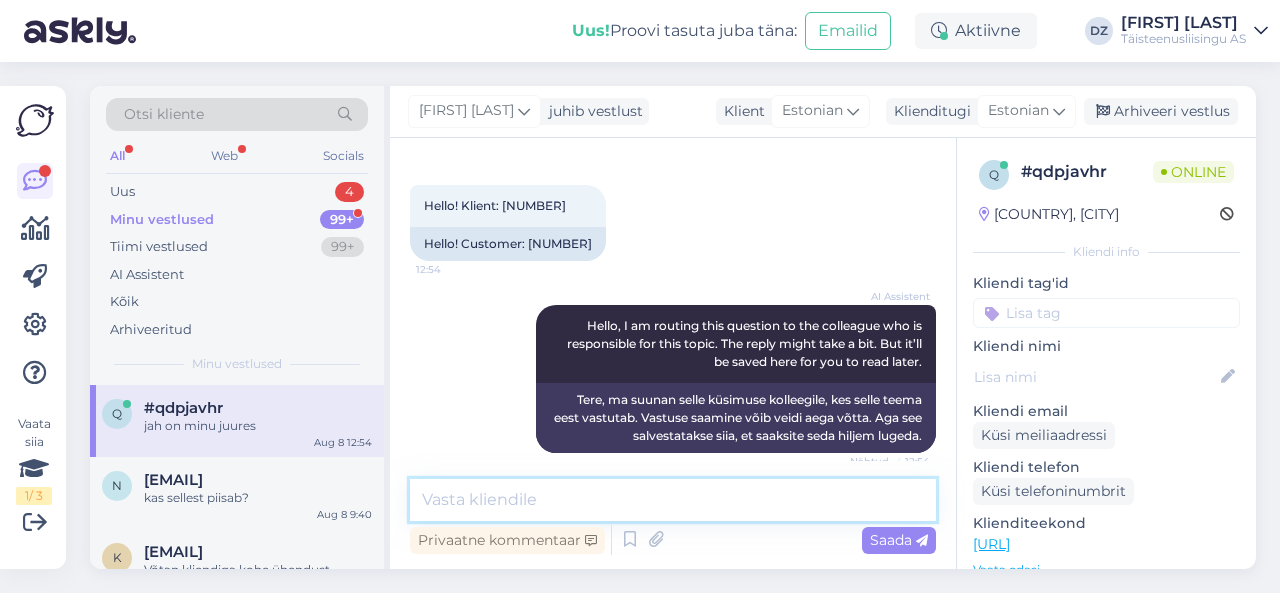 scroll, scrollTop: 0, scrollLeft: 0, axis: both 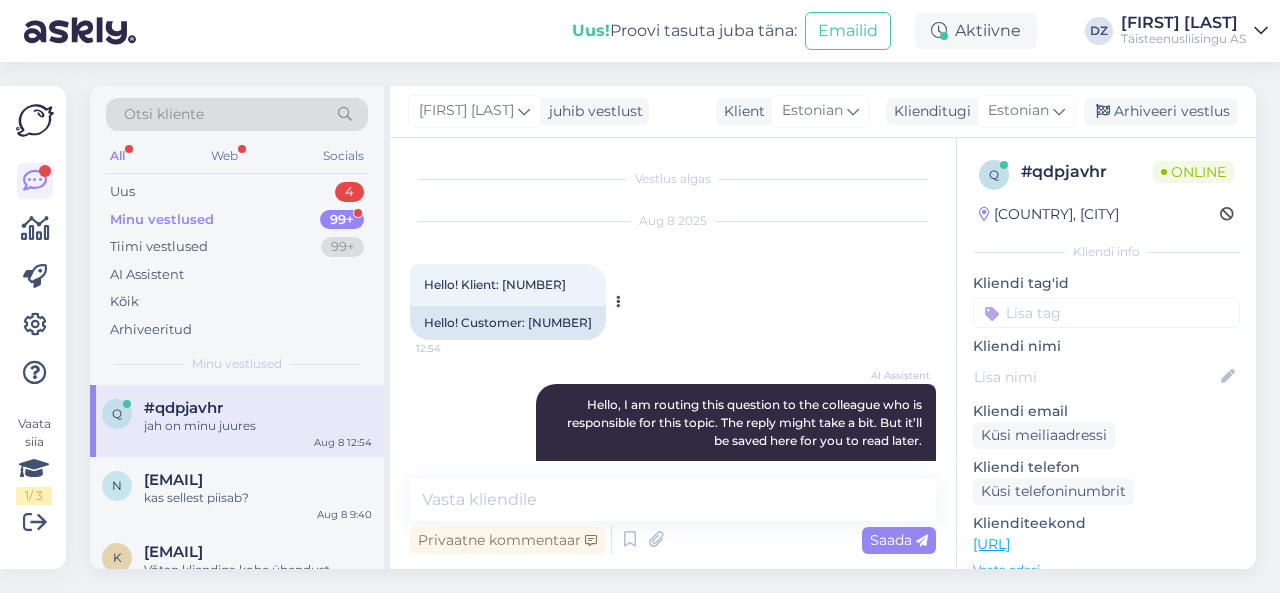 click on "Tere! Klient: [REG_NUM]" at bounding box center (495, 284) 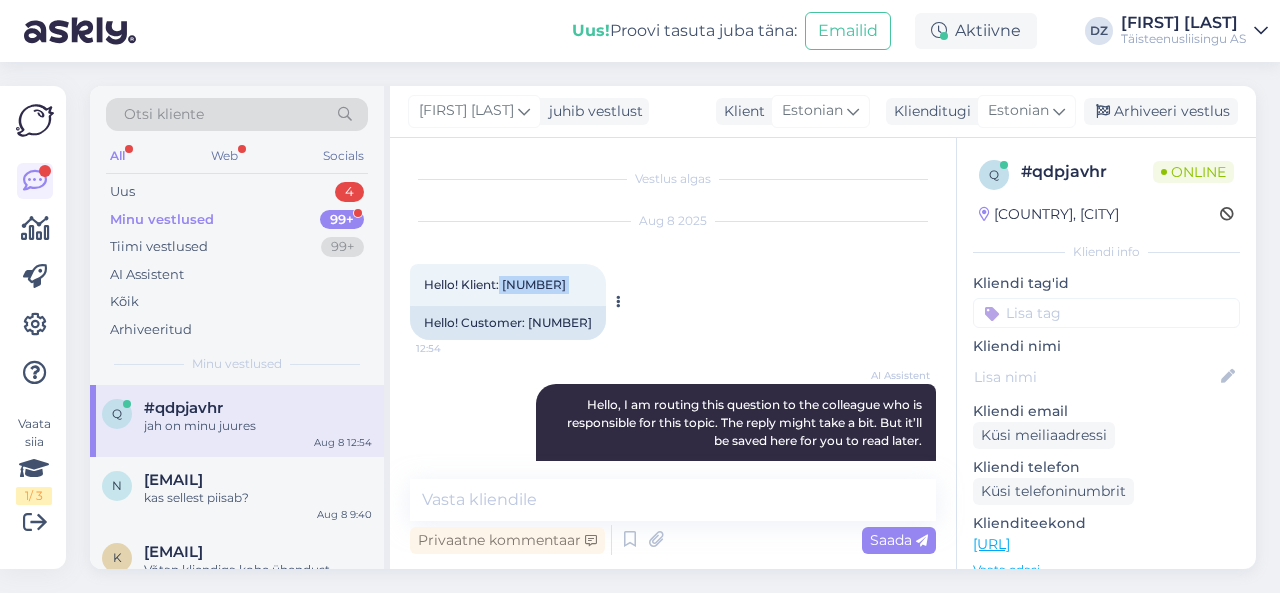 click on "Tere! Klient: [REG_NUM]" at bounding box center (495, 284) 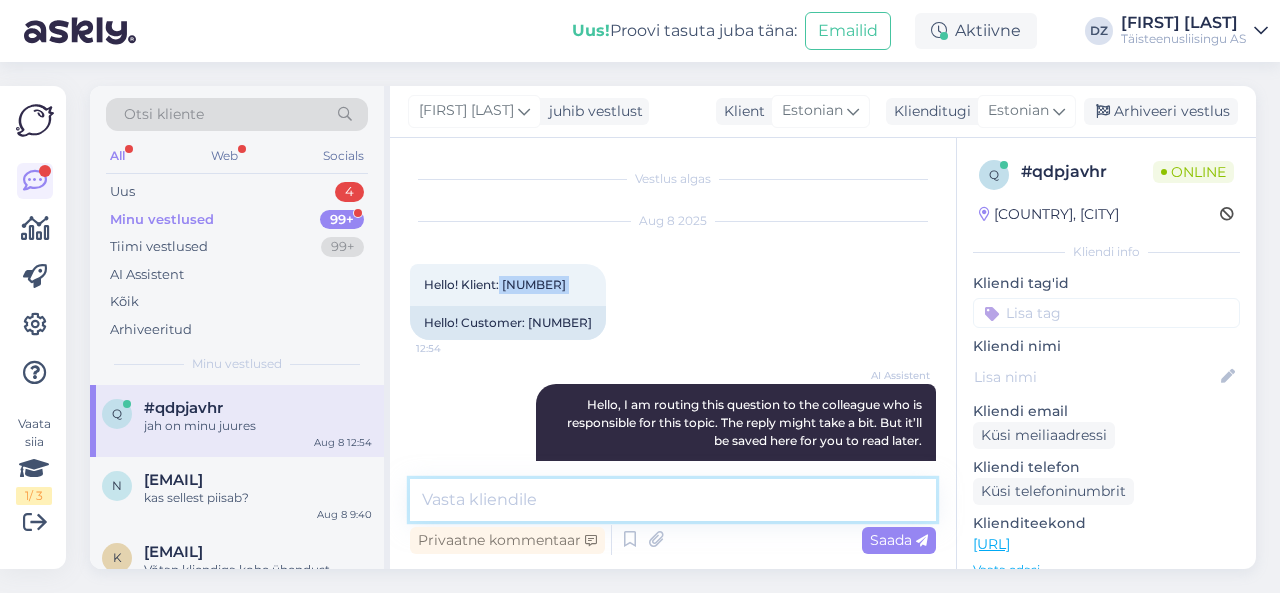click at bounding box center [673, 500] 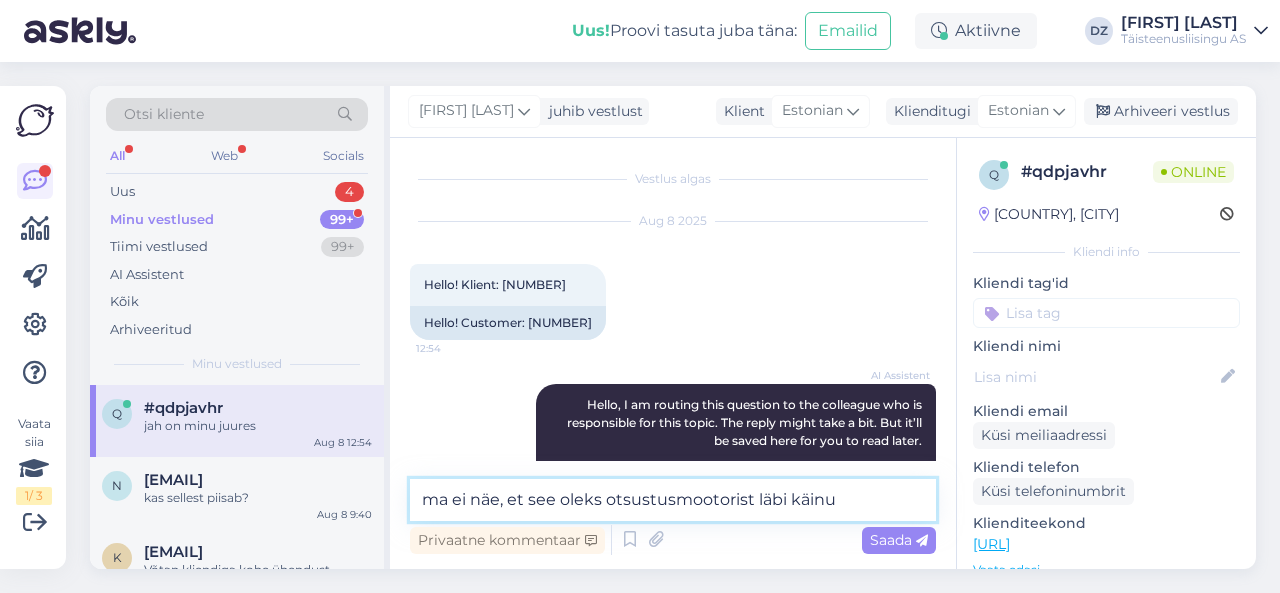 type on "ma ei näe, et see oleks otsustusmootorist läbi käinud" 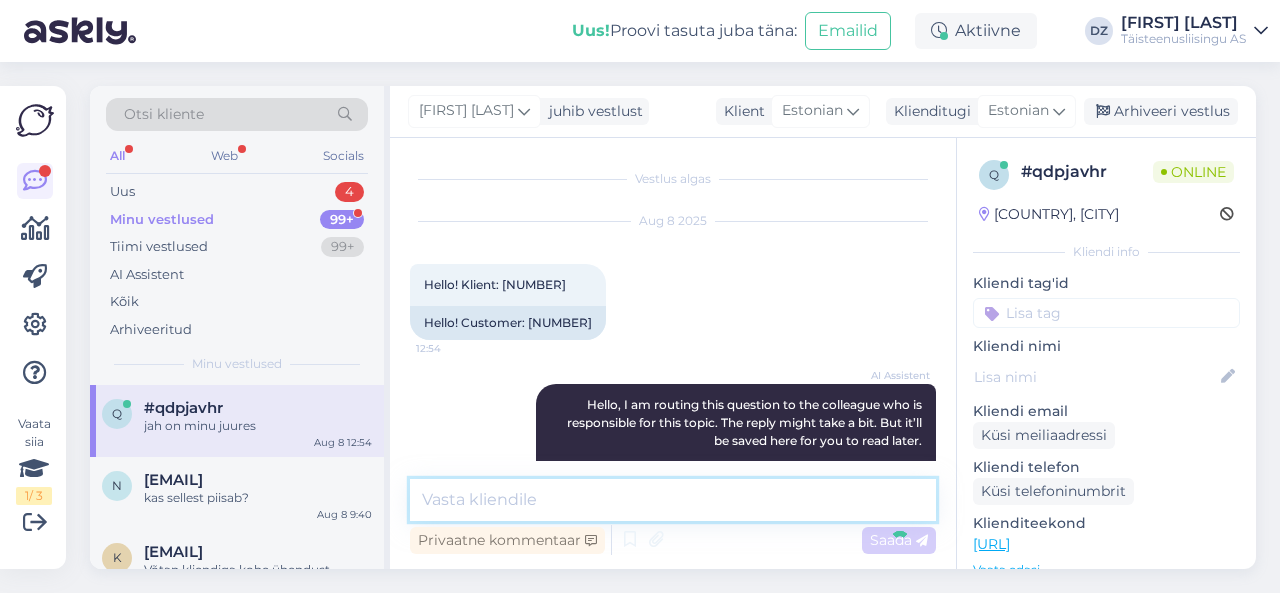 scroll, scrollTop: 728, scrollLeft: 0, axis: vertical 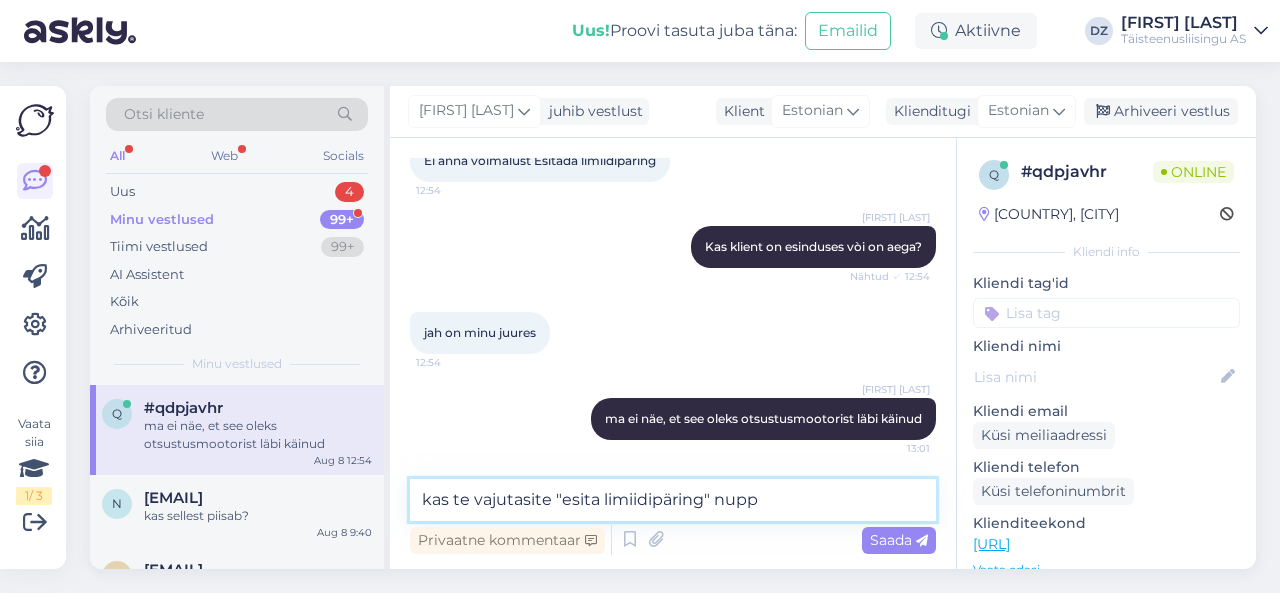 type on "kas te vajutasite "esita limiidipäring" nuppu" 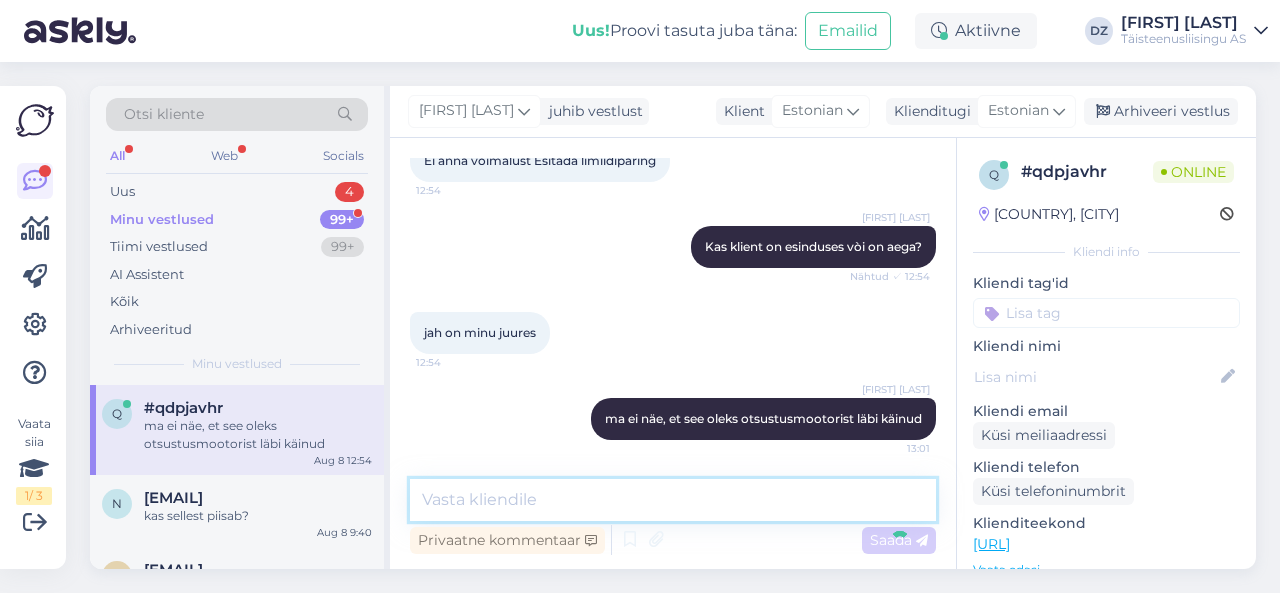 scroll, scrollTop: 814, scrollLeft: 0, axis: vertical 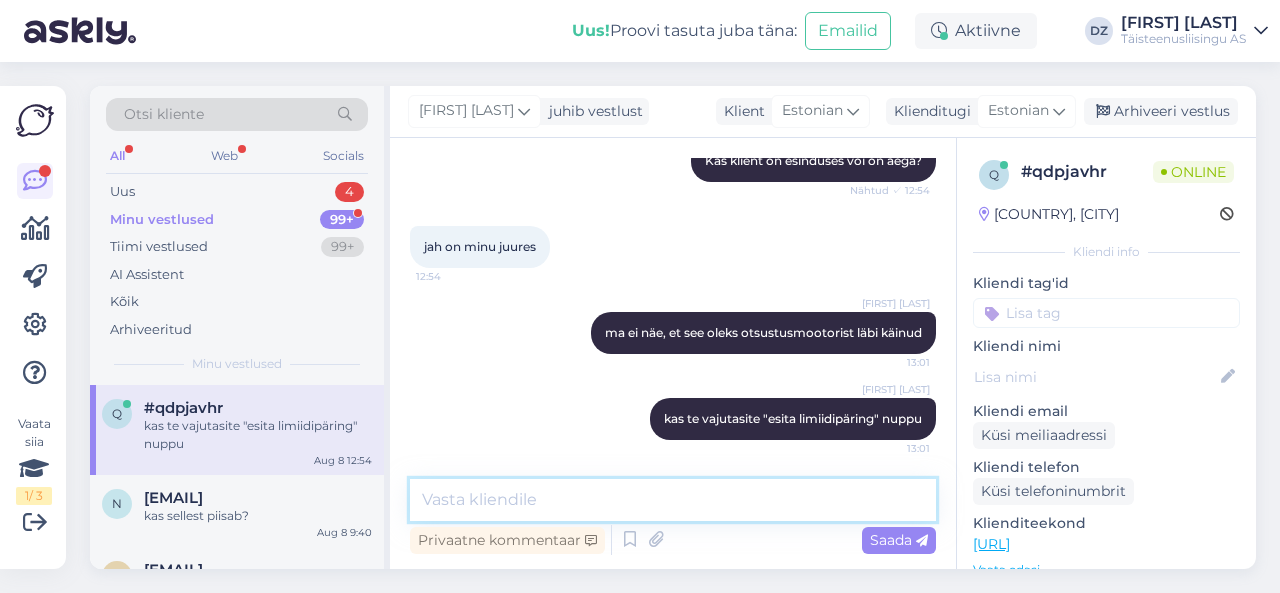 click at bounding box center (673, 500) 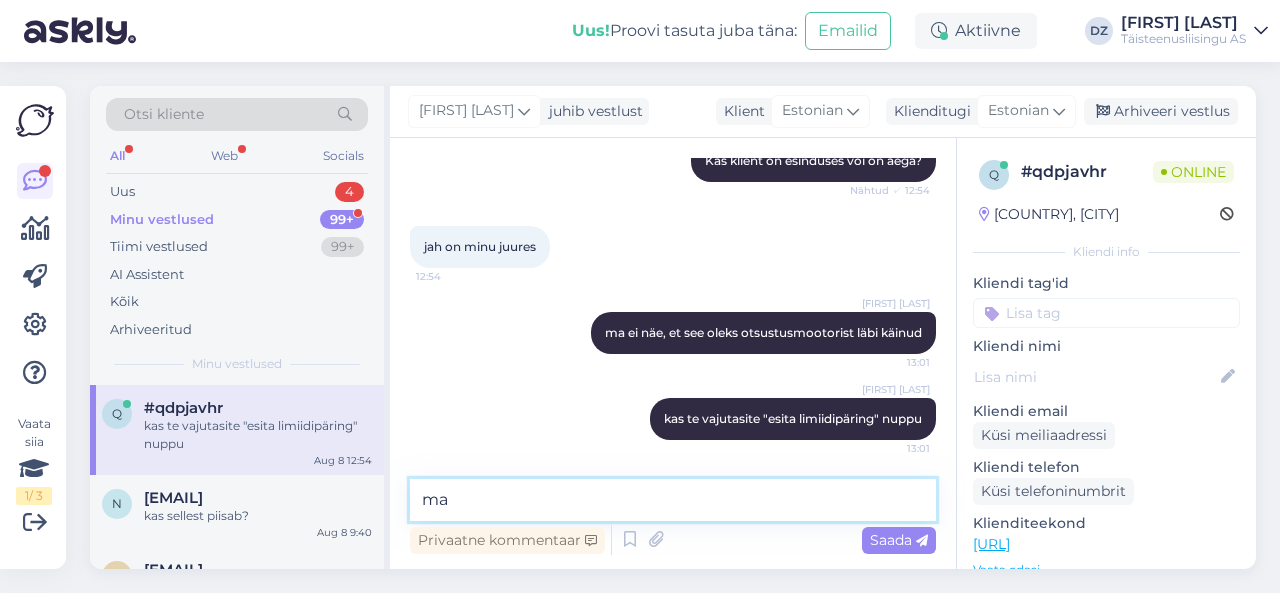 type on "m" 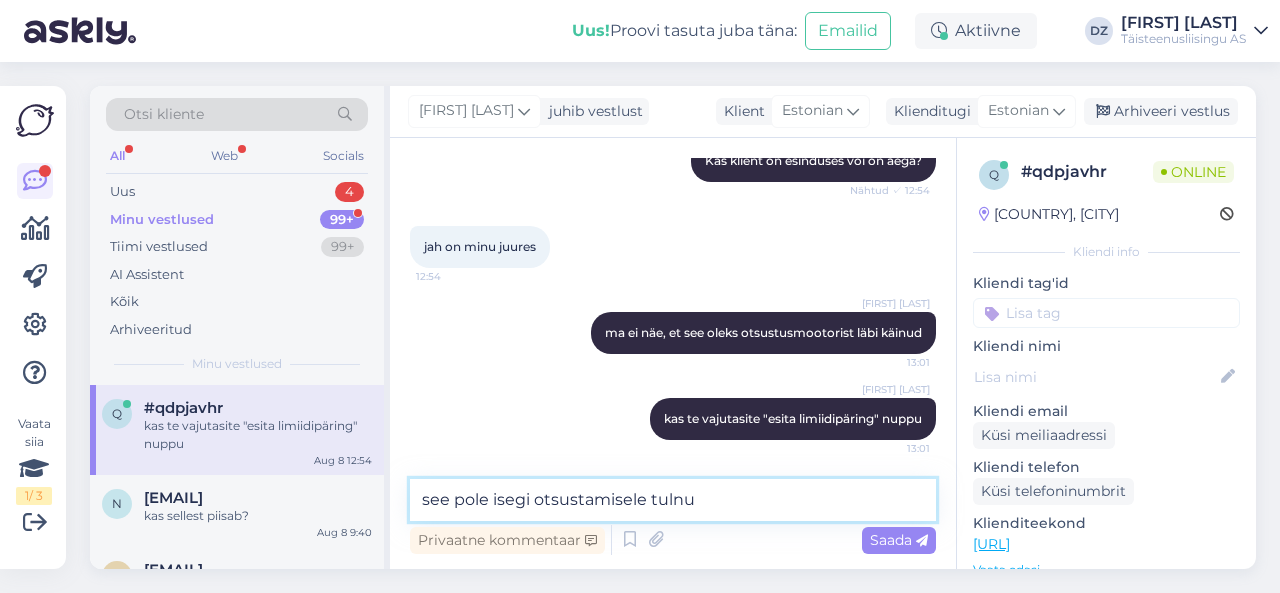 type on "see pole isegi otsustamisele tulnud" 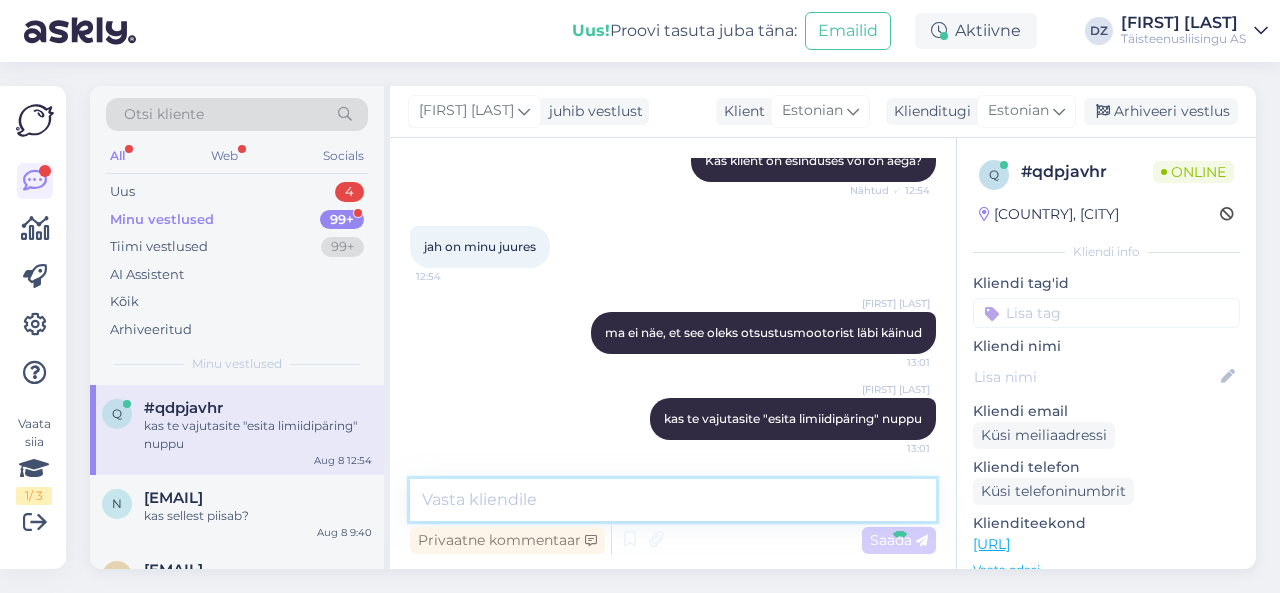 scroll, scrollTop: 900, scrollLeft: 0, axis: vertical 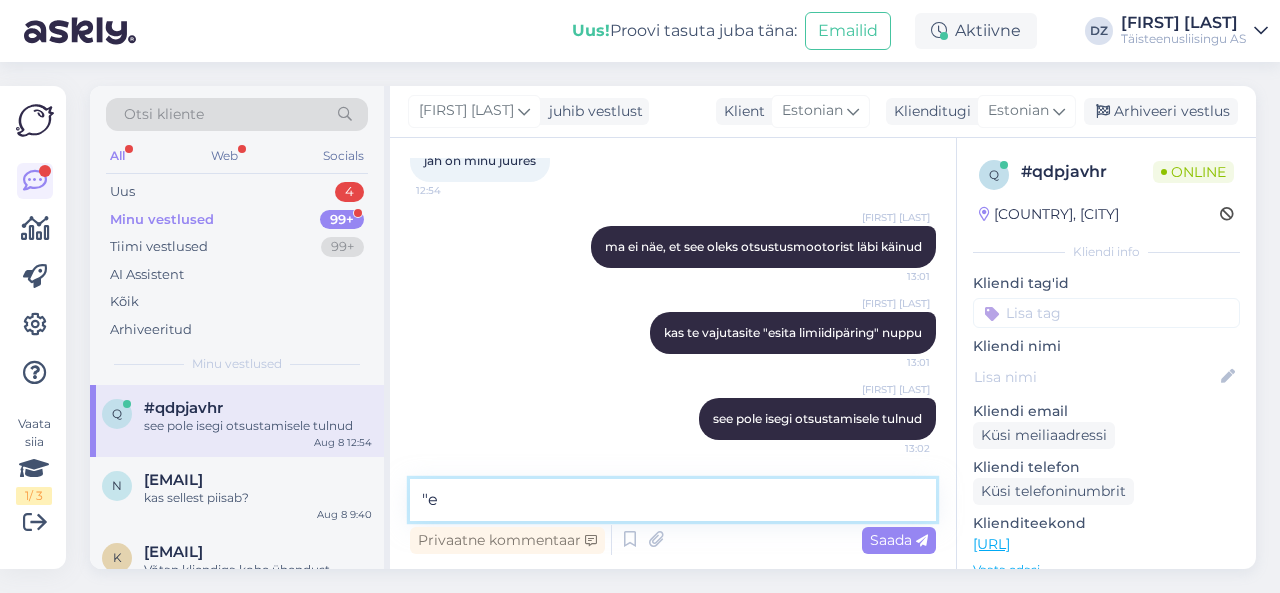 type on """ 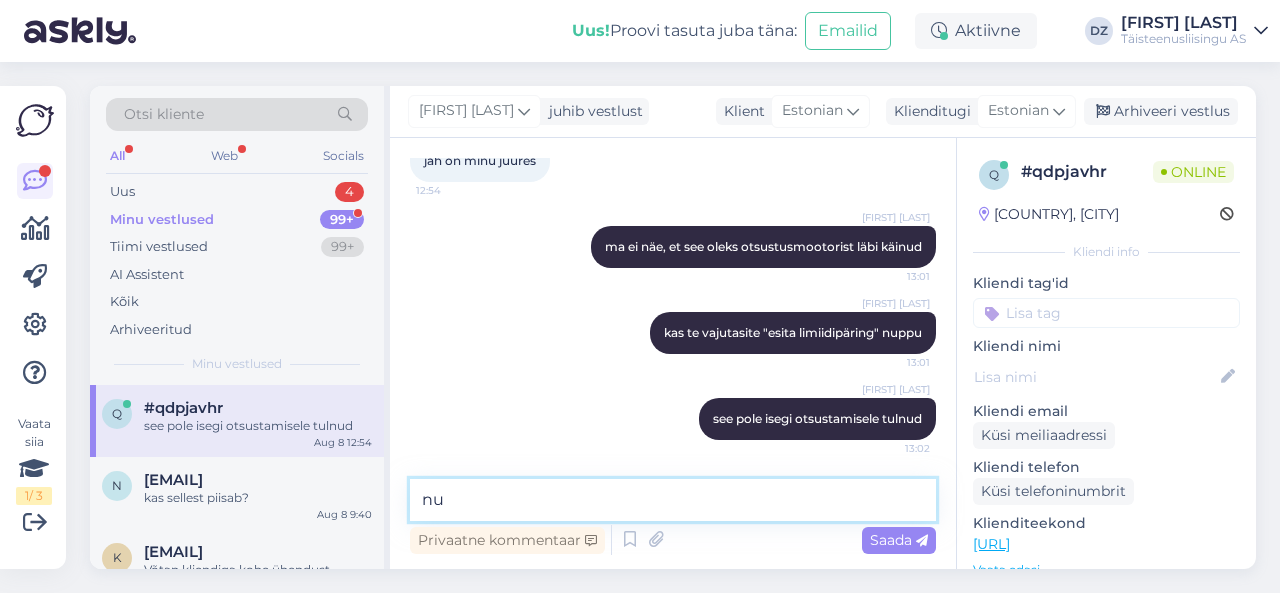 type on "n" 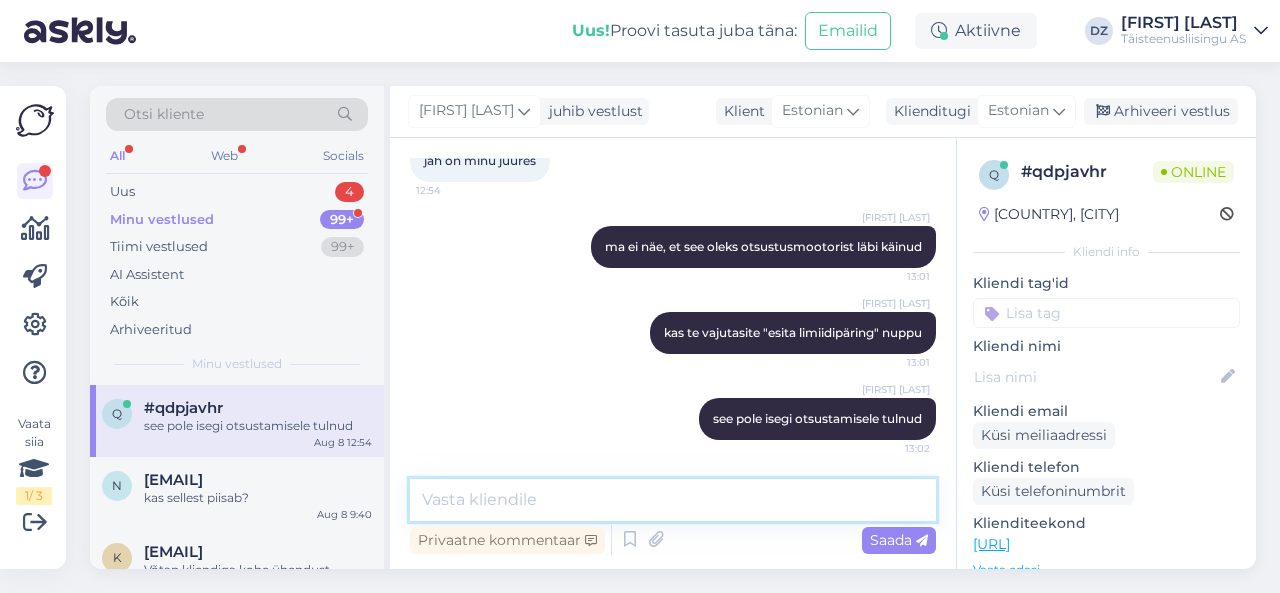 click at bounding box center [673, 500] 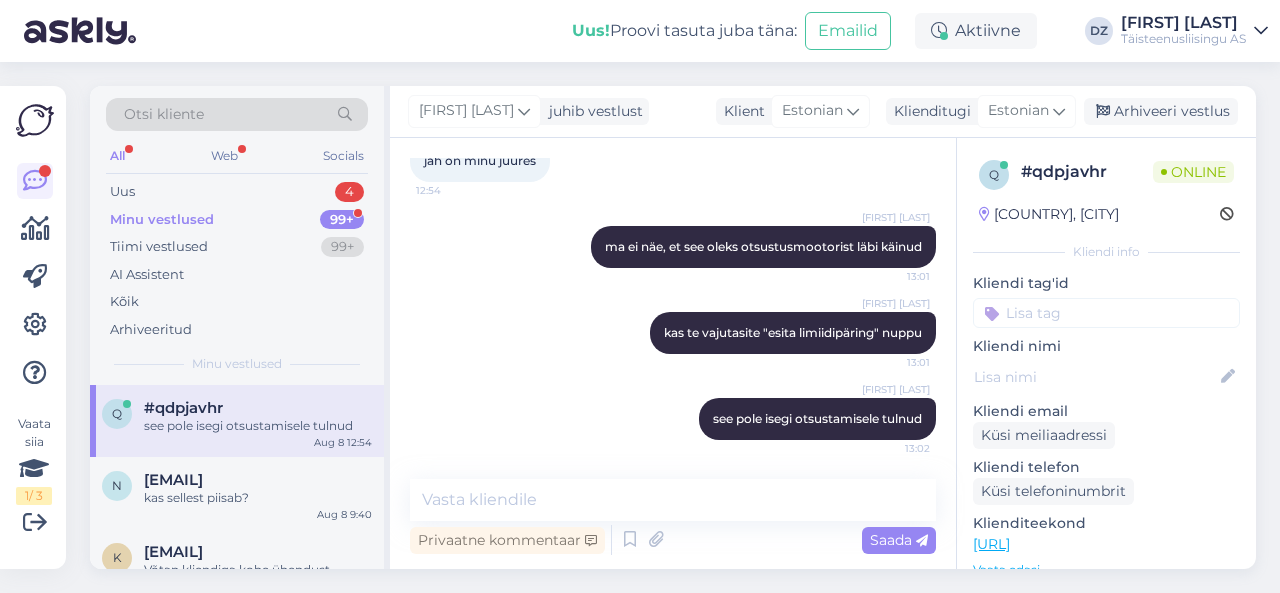 click on "Vestlus algas Aug 8 2025 Tere! Klient: 12446416 12:54  Hello! Customer: 12446416 AI Assistent Hello, I am routing this question to the colleague who is responsible for this topic. The reply might take a bit. But it’ll be saved here for you to read later. Nähtud ✓ 12:54  Tere, ma suunan selle küsimuse kolleegile, kes selle teema eest vastutab. Vastuse saamine võib veidi aega võtta. Aga see salvestatakse siia, et saaksite seda hiljem lugeda. Limiit 0 12:54  Limit 0 Diana Zirkilova Tere Nähtud ✓ 12:54  Diana Zirkilova Vaatame üle Nähtud ✓ 12:54  Ei anna võimalust Esitada limiidipäring 12:54  Diana Zirkilova Kas klient on esinduses vòi on aega? Nähtud ✓ 12:54  jah on minu juures 12:54  Diana Zirkilova ma ei näe, et see oleks otsustusmootorist läbi käinud 13:01  Diana Zirkilova kas te vajutasite "esita limiidipäring" nuppu 13:01  Diana Zirkilova see pole isegi otsustamisele tulnud 13:02  Privaatne kommentaar Saada" at bounding box center [673, 353] 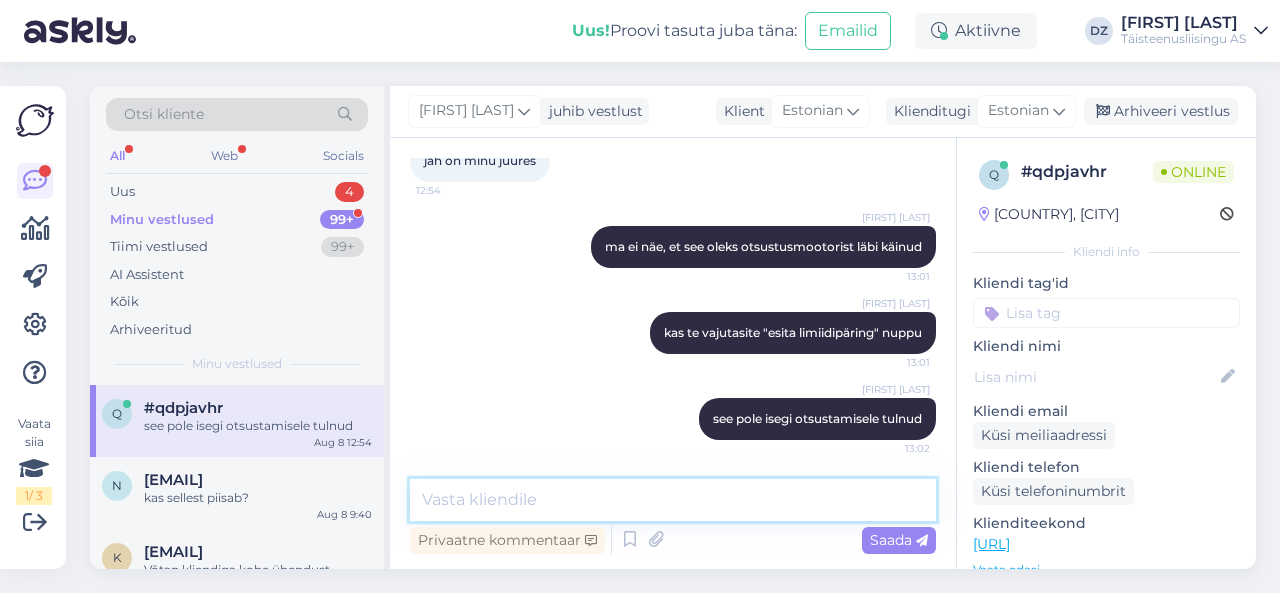 click at bounding box center (673, 500) 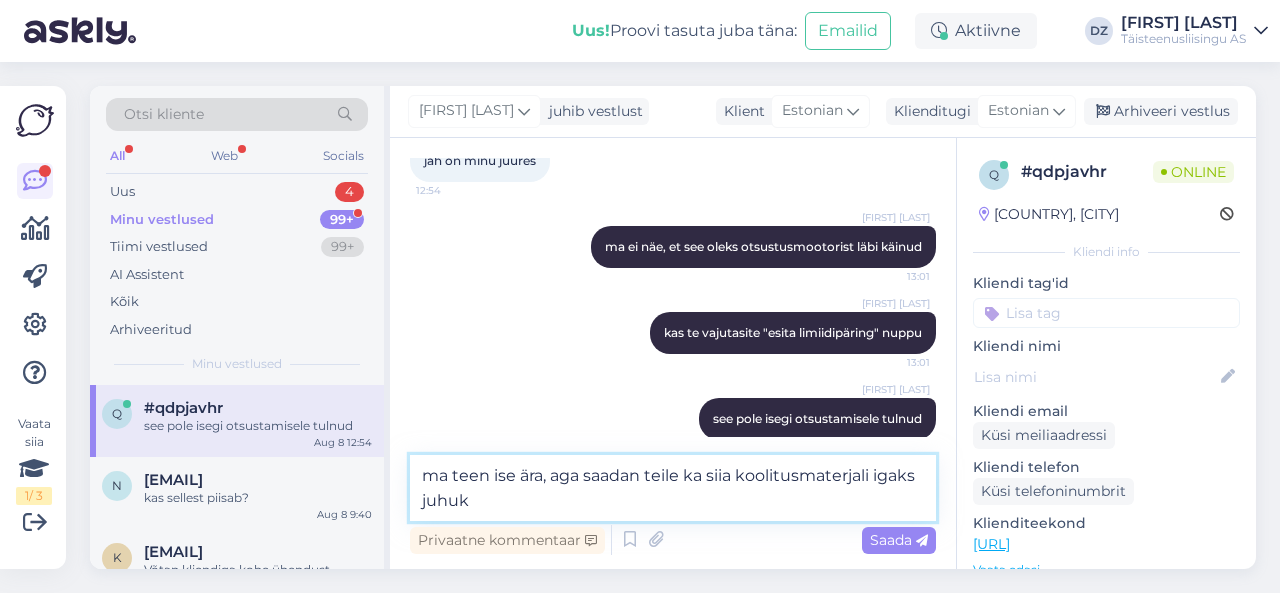 type on "ma teen ise ära, aga saadan teile ka siia koolitusmaterjali igaks juhuks" 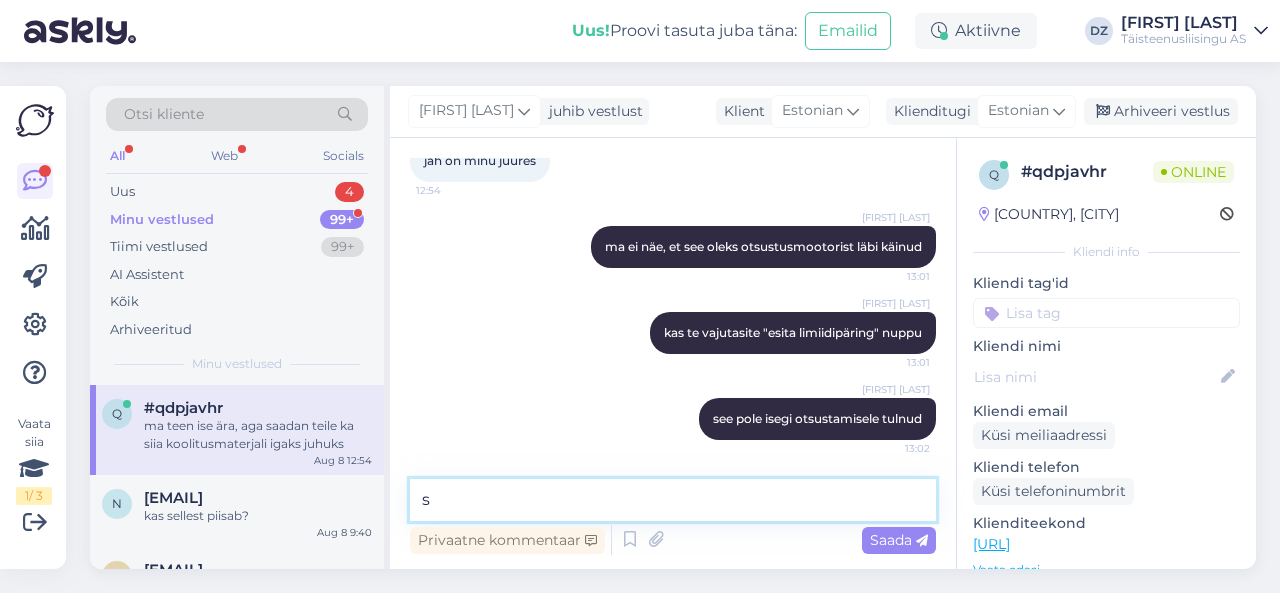 scroll, scrollTop: 1004, scrollLeft: 0, axis: vertical 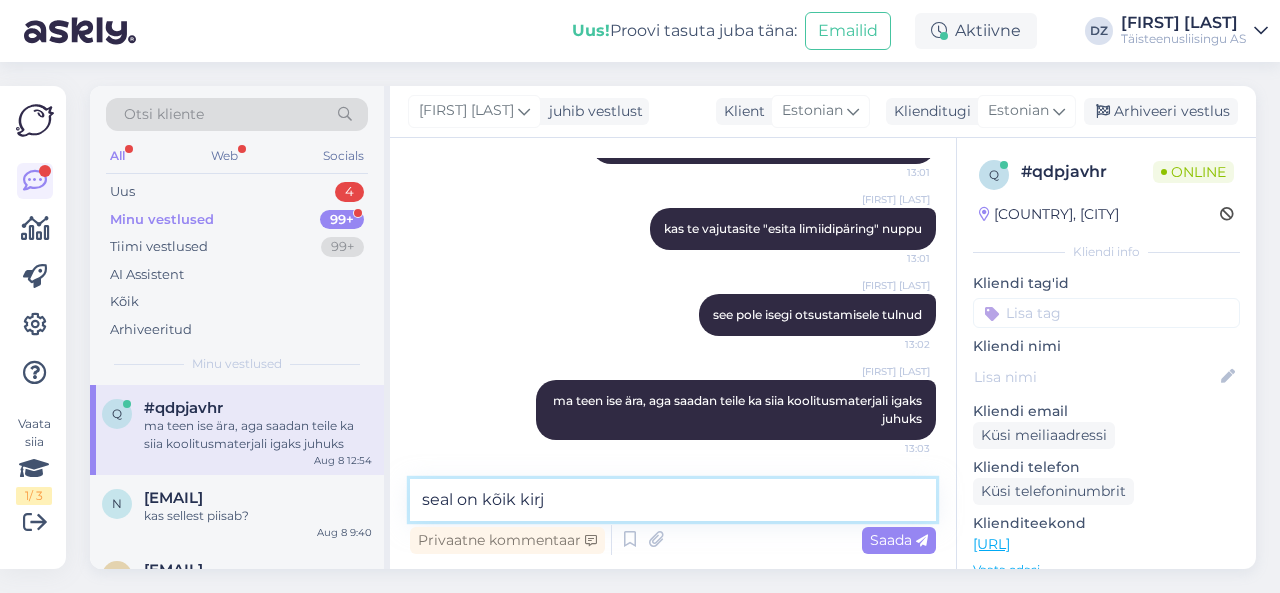 type on "seal on kõik kirja" 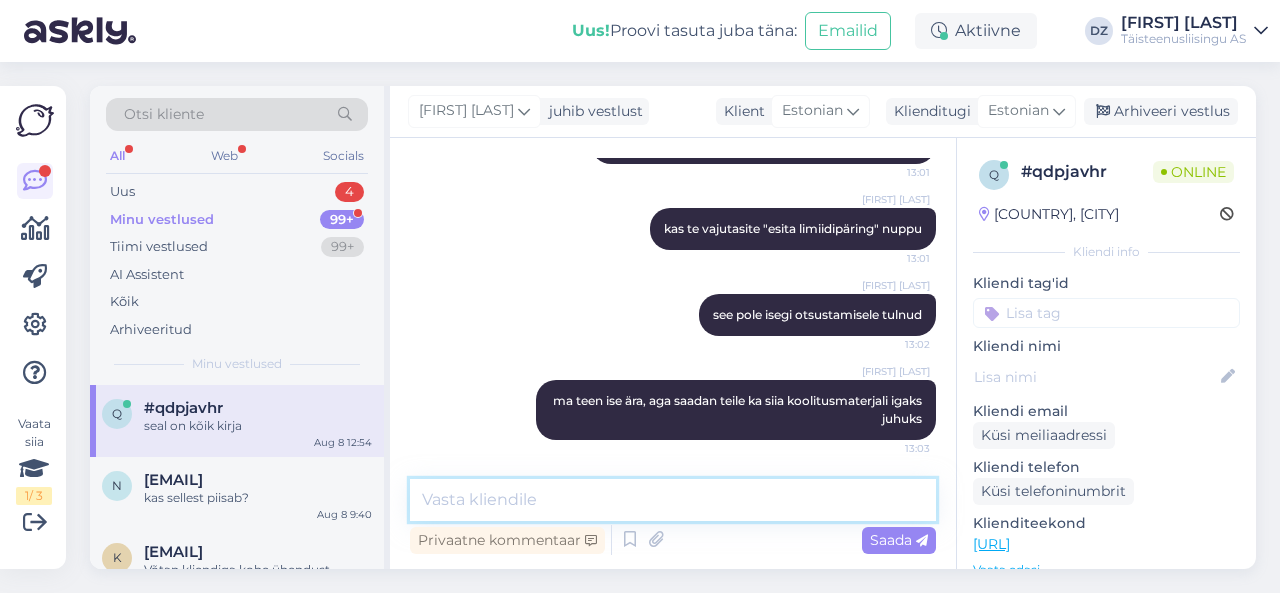 scroll, scrollTop: 1090, scrollLeft: 0, axis: vertical 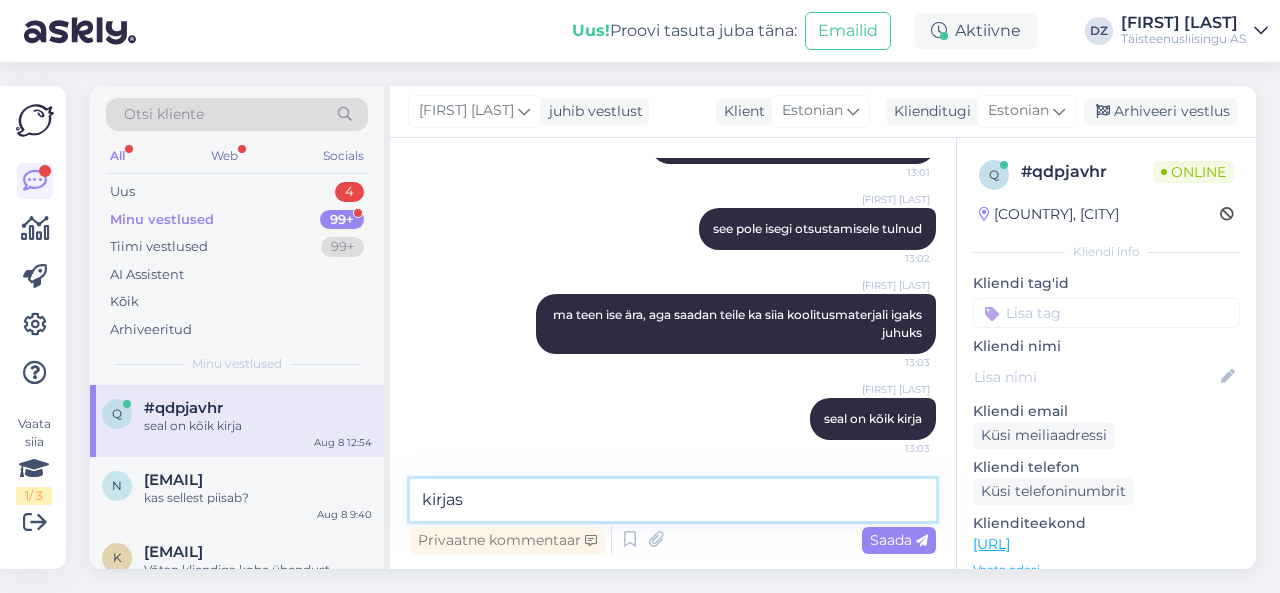 type on "kirjas*" 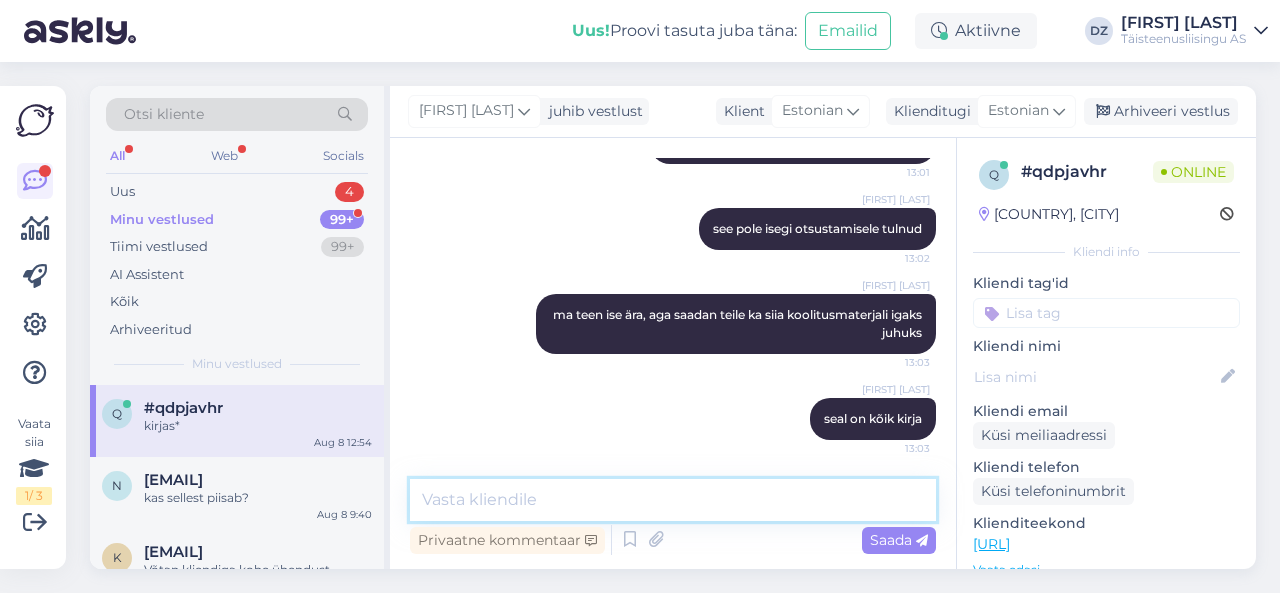 scroll, scrollTop: 1176, scrollLeft: 0, axis: vertical 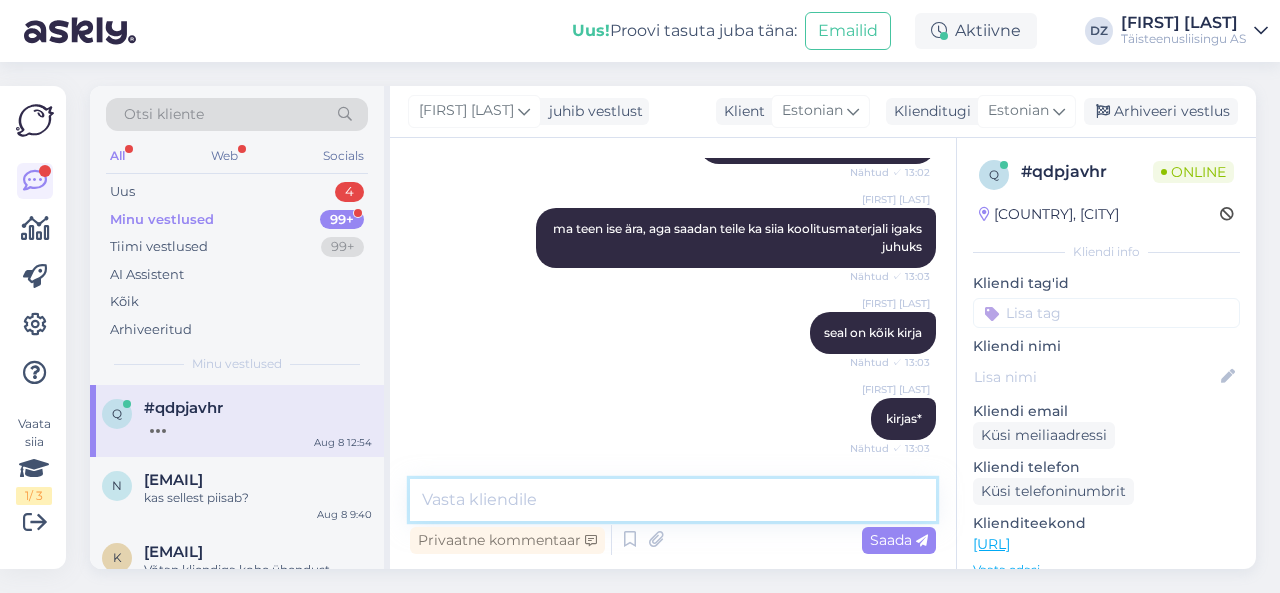 click at bounding box center [673, 500] 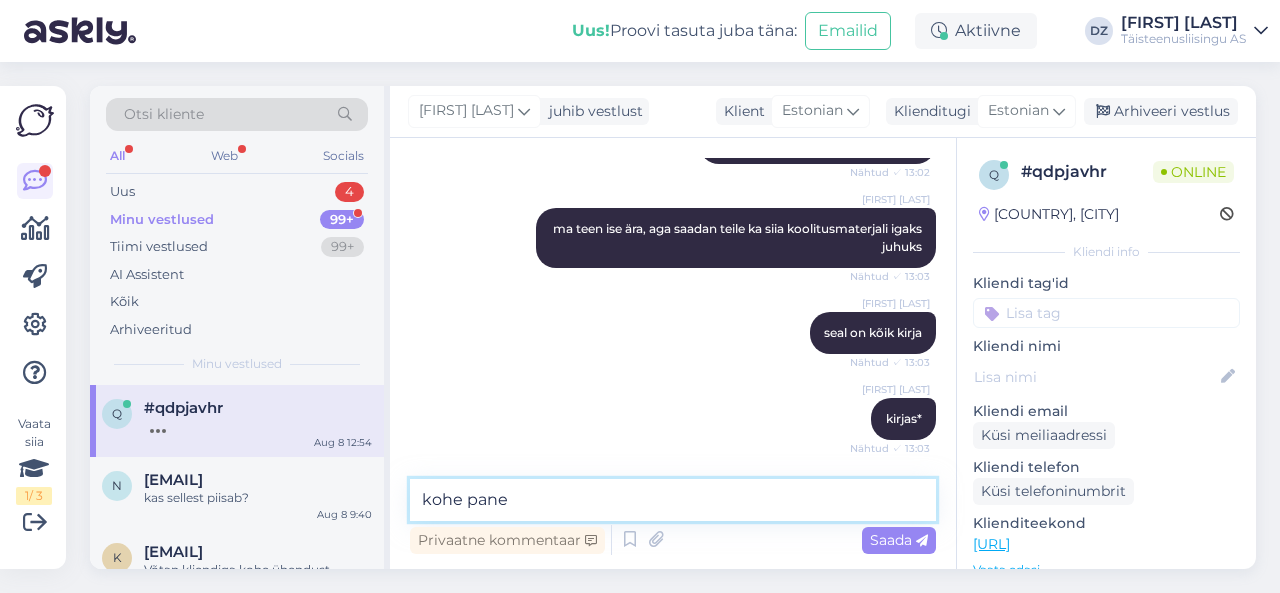 type on "kohe panen" 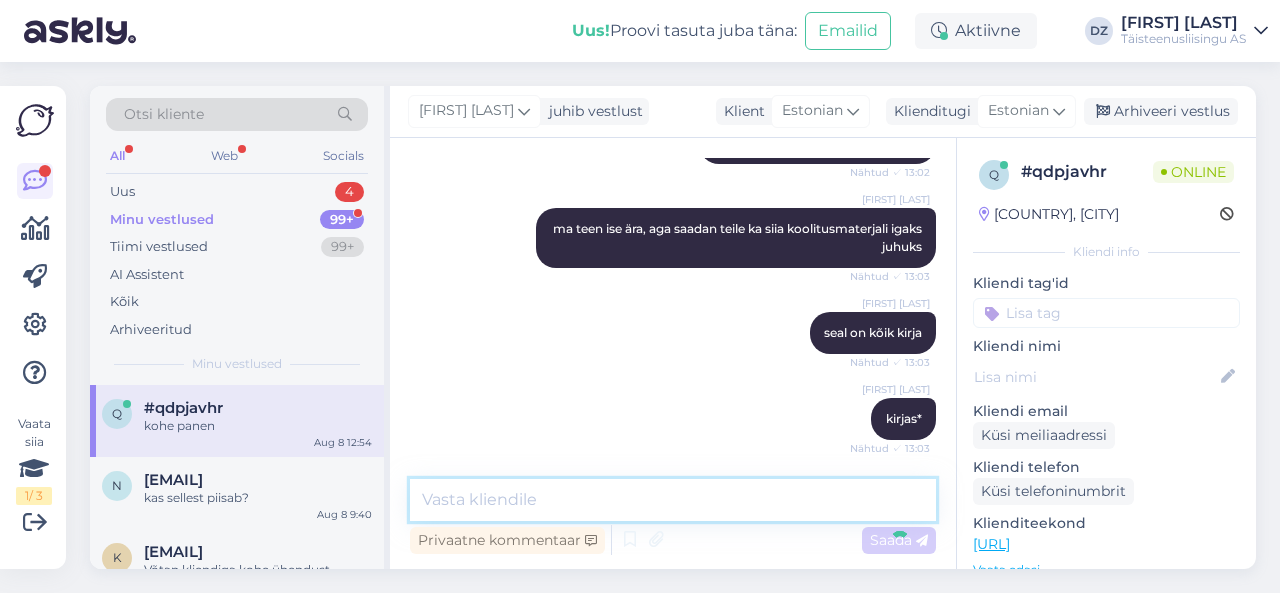 scroll, scrollTop: 1262, scrollLeft: 0, axis: vertical 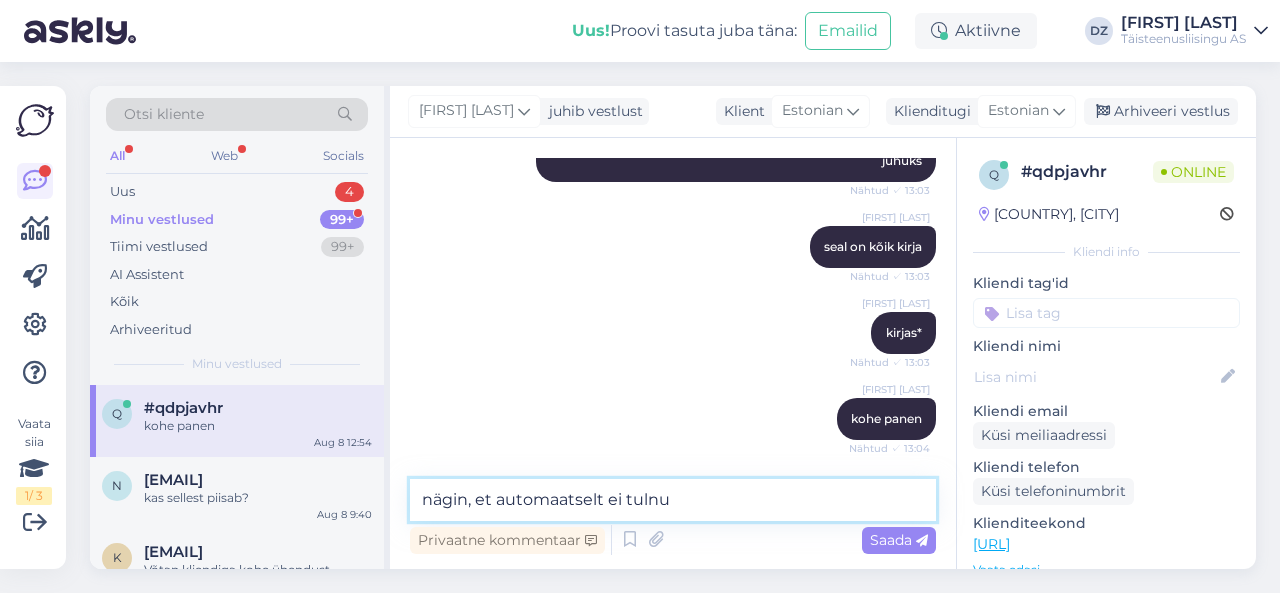 type on "nägin, et automaatselt ei tulnud" 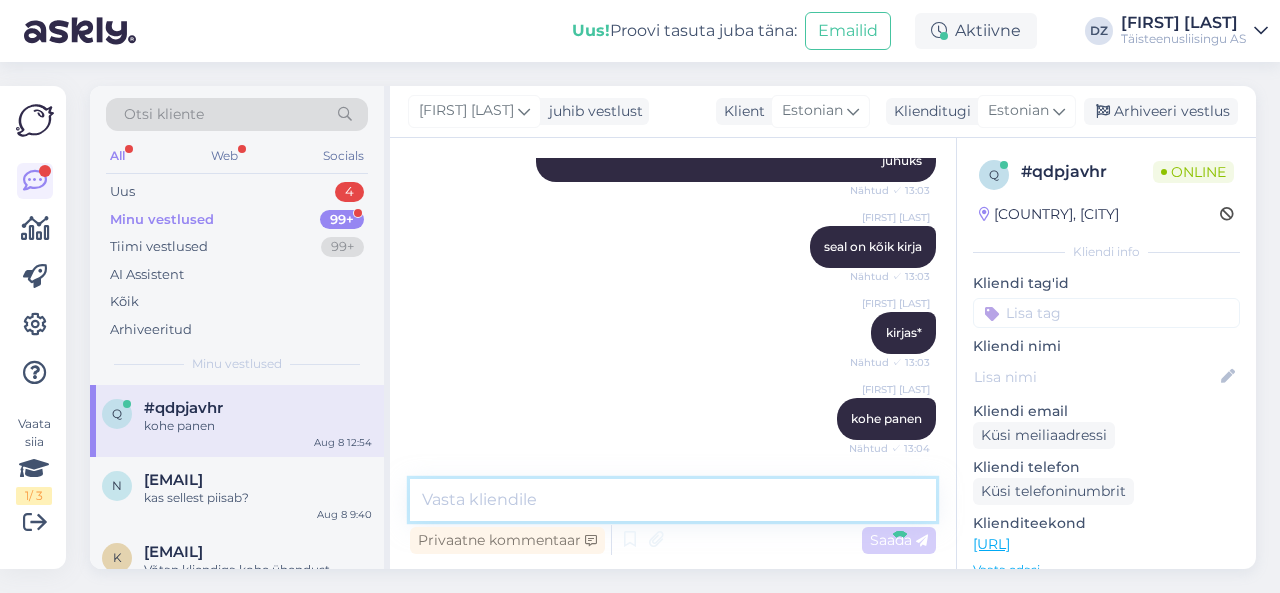 scroll, scrollTop: 1348, scrollLeft: 0, axis: vertical 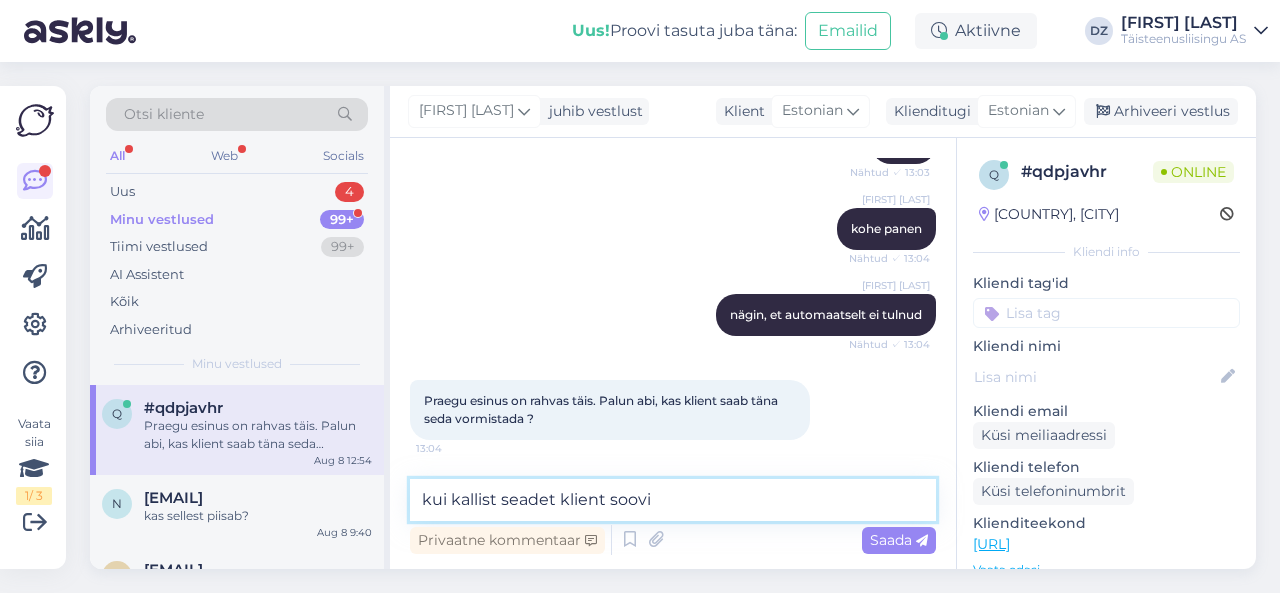 type on "kui kallist seadet klient soovib" 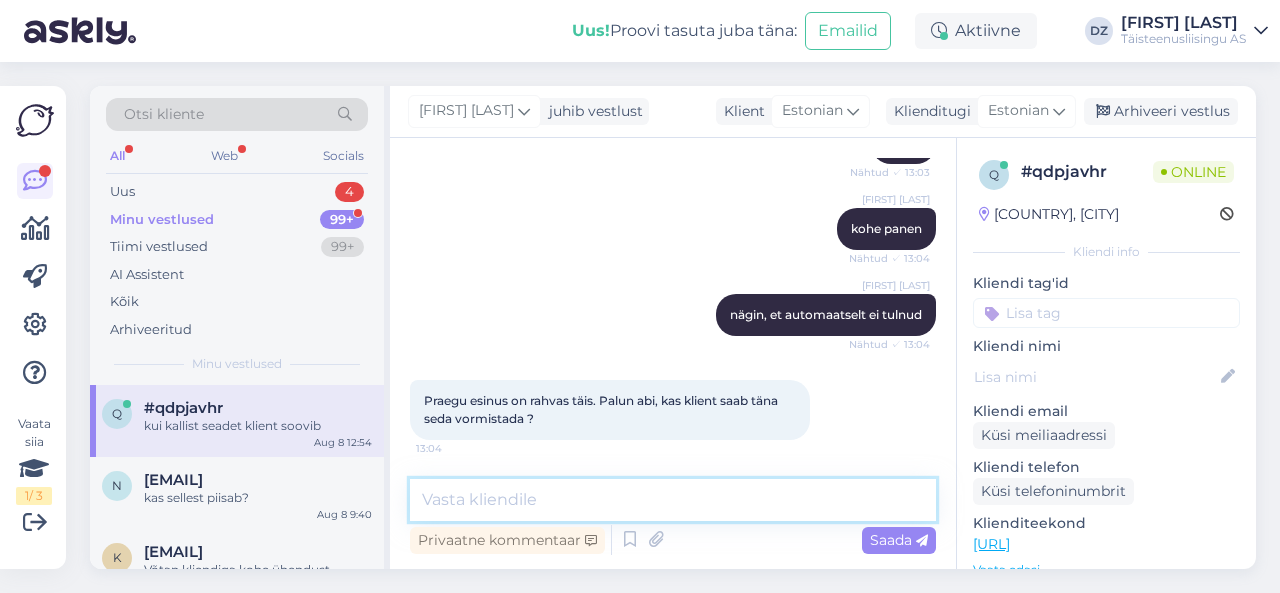 scroll, scrollTop: 1538, scrollLeft: 0, axis: vertical 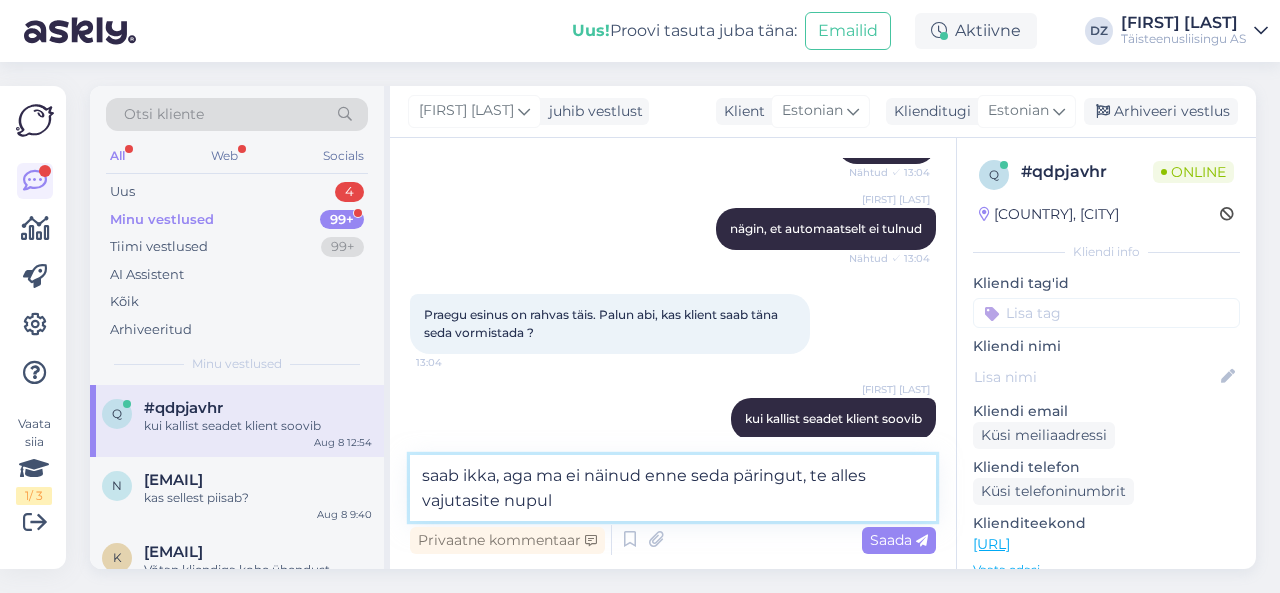 type on "saab ikka, aga ma ei näinud enne seda päringut, te alles vajutasite nupule" 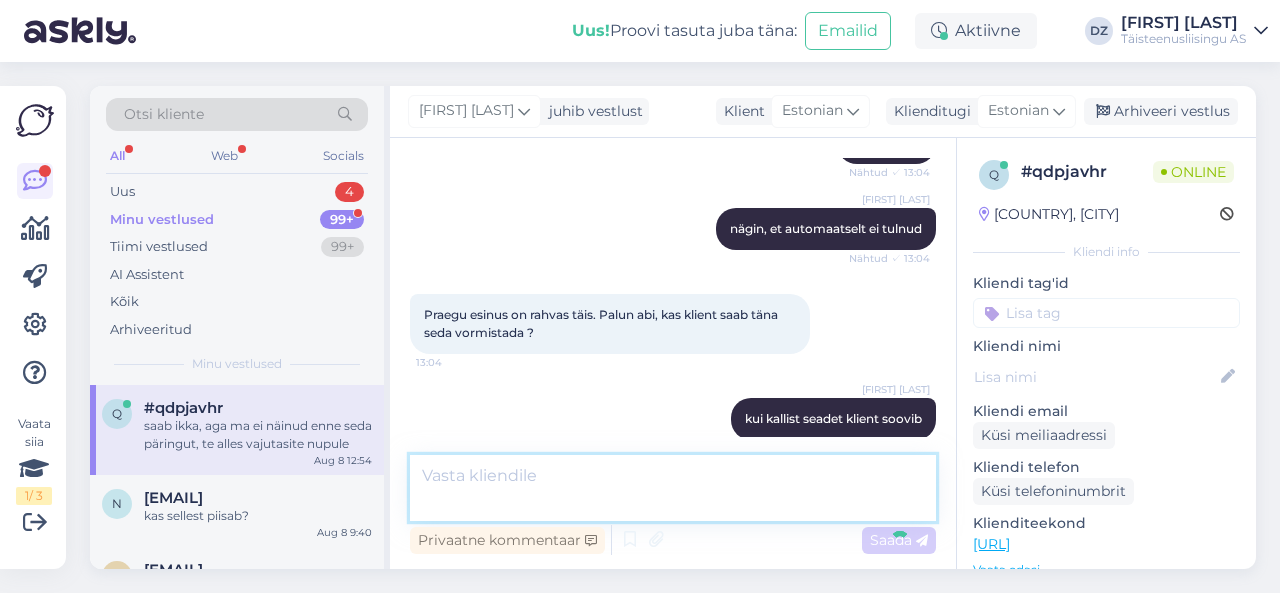 scroll, scrollTop: 1642, scrollLeft: 0, axis: vertical 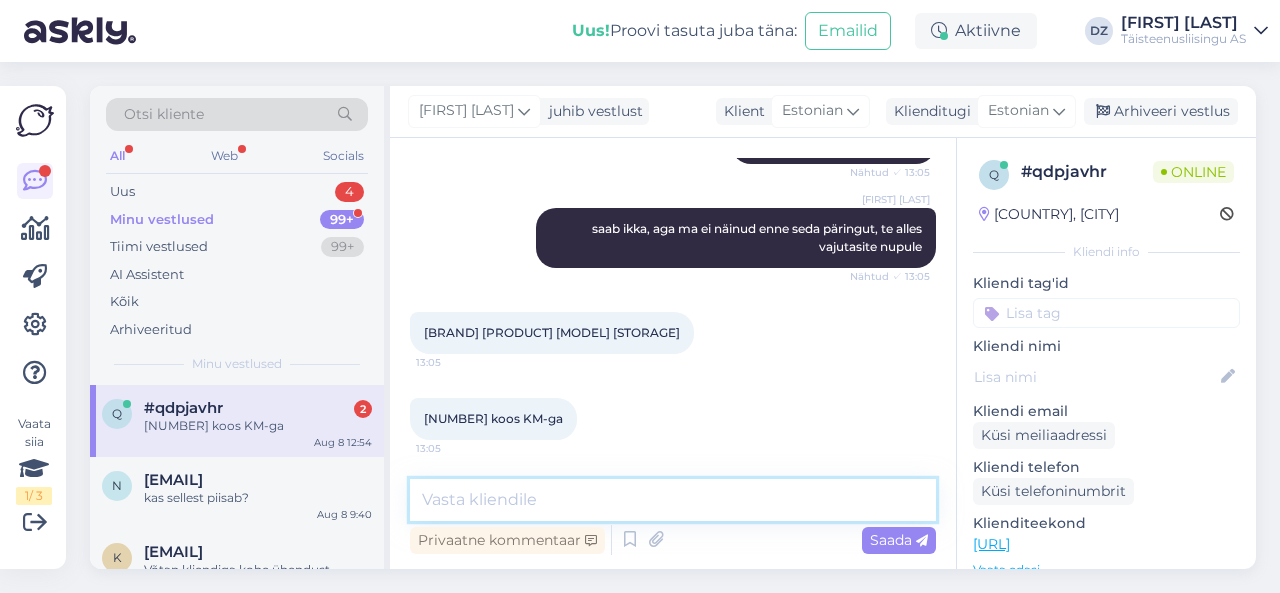 click at bounding box center (673, 500) 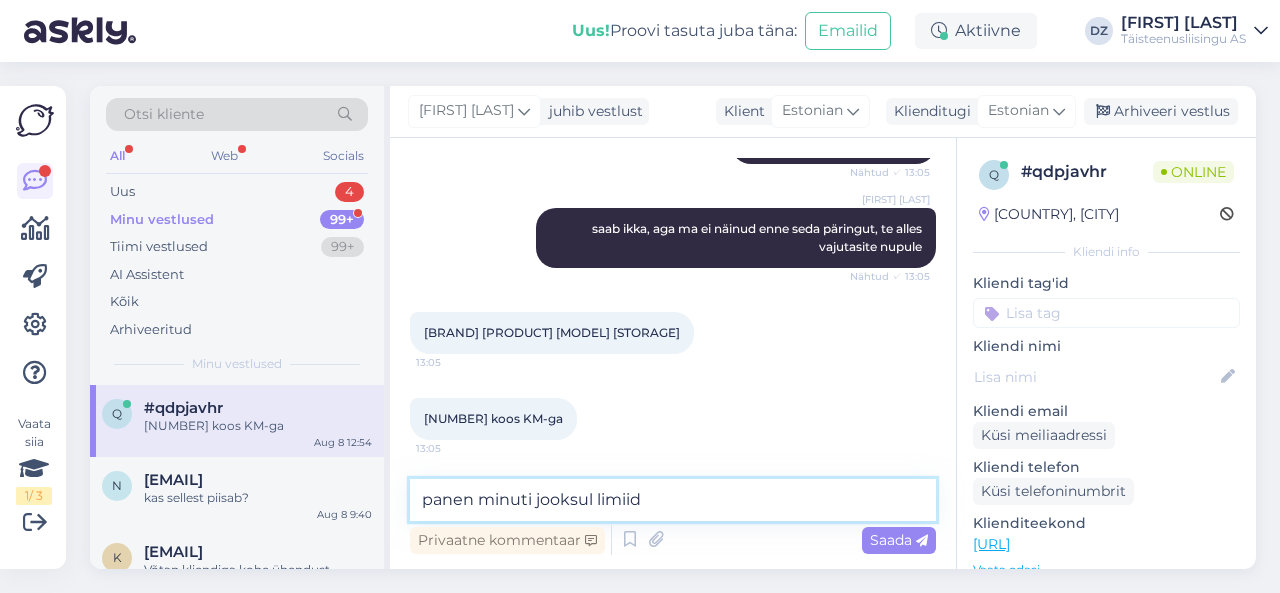 type on "panen minuti jooksul limiidi" 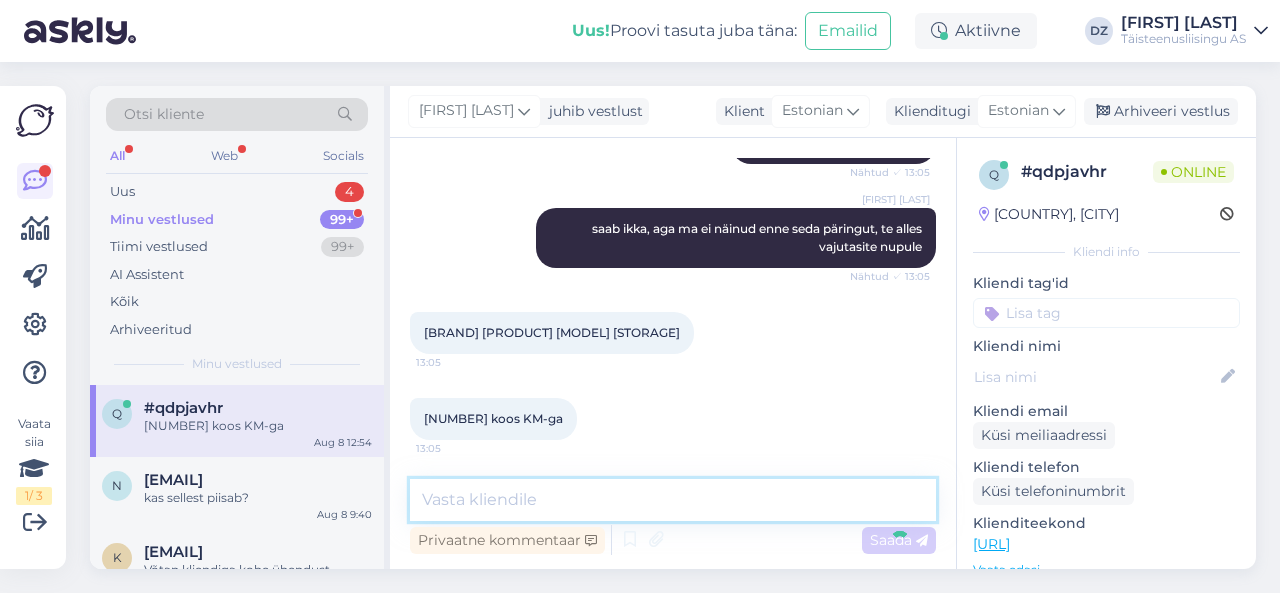 scroll, scrollTop: 1900, scrollLeft: 0, axis: vertical 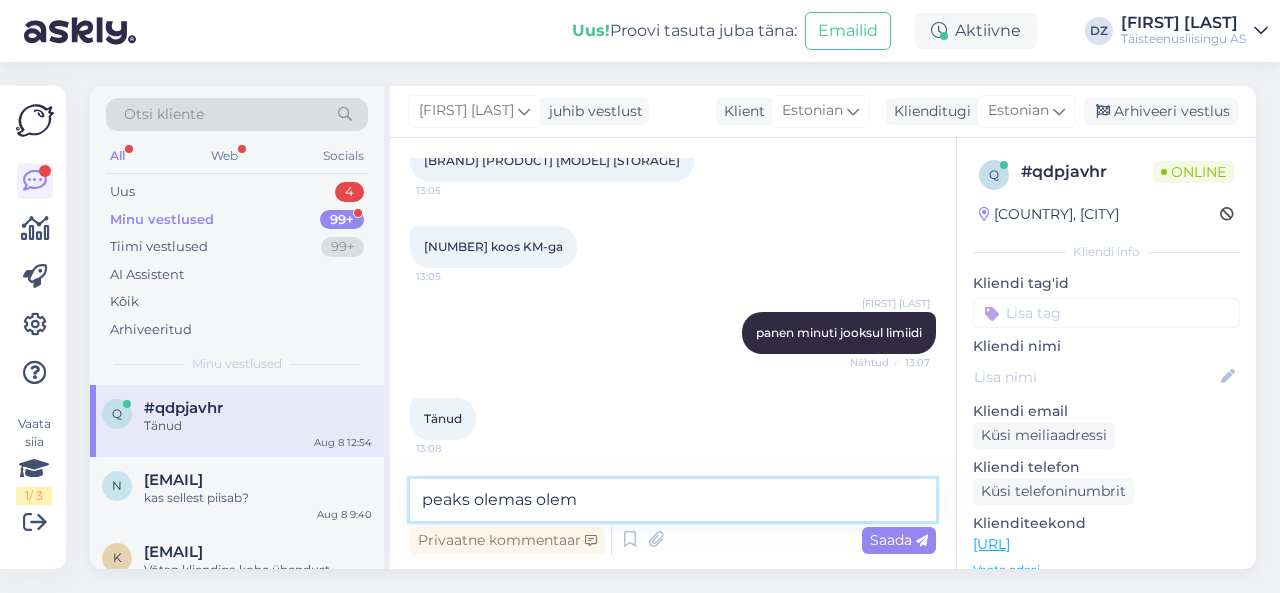 type on "peaks olemas olema" 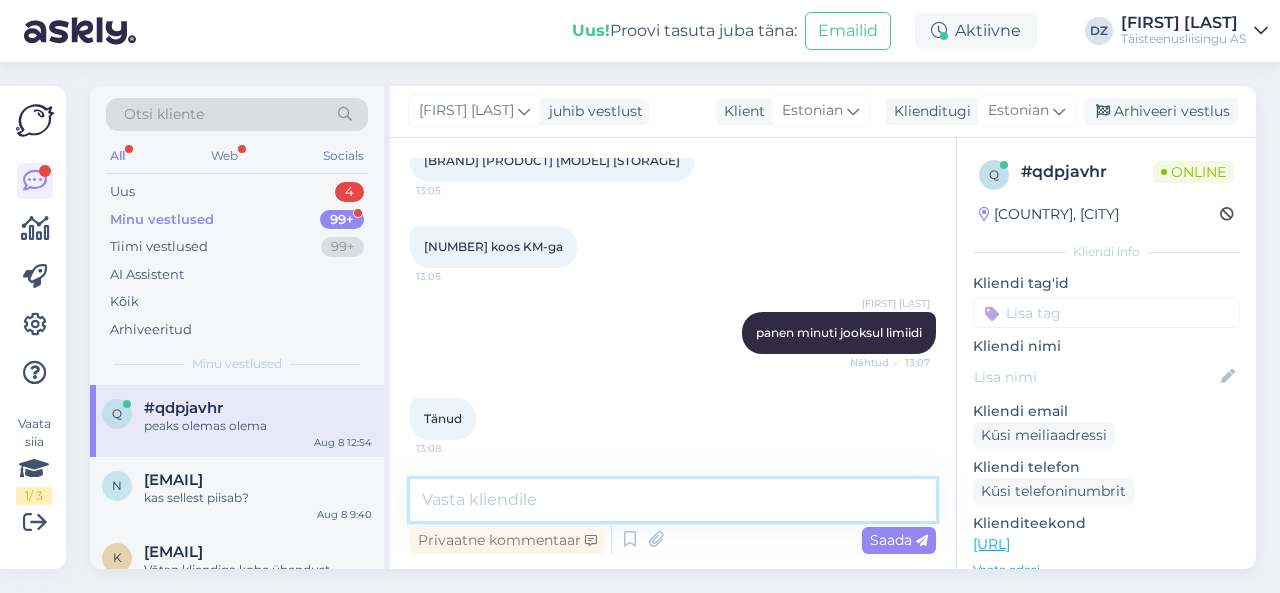 scroll, scrollTop: 2072, scrollLeft: 0, axis: vertical 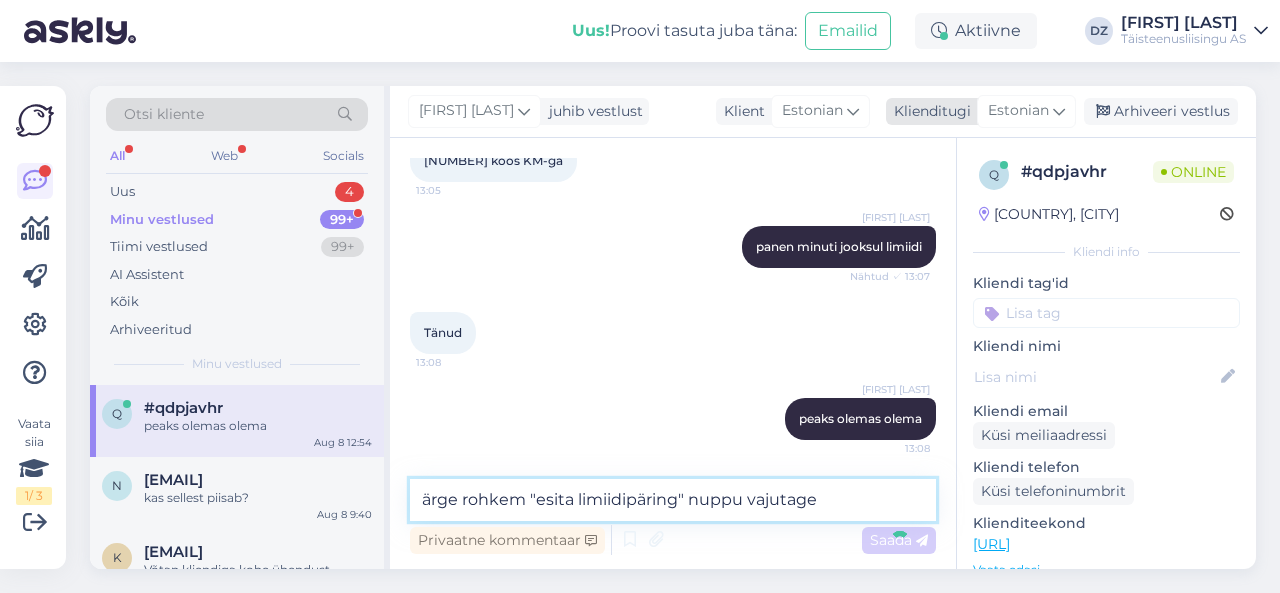 type on "ärge rohkem "esita limiidipäring" nuppu vajutagek" 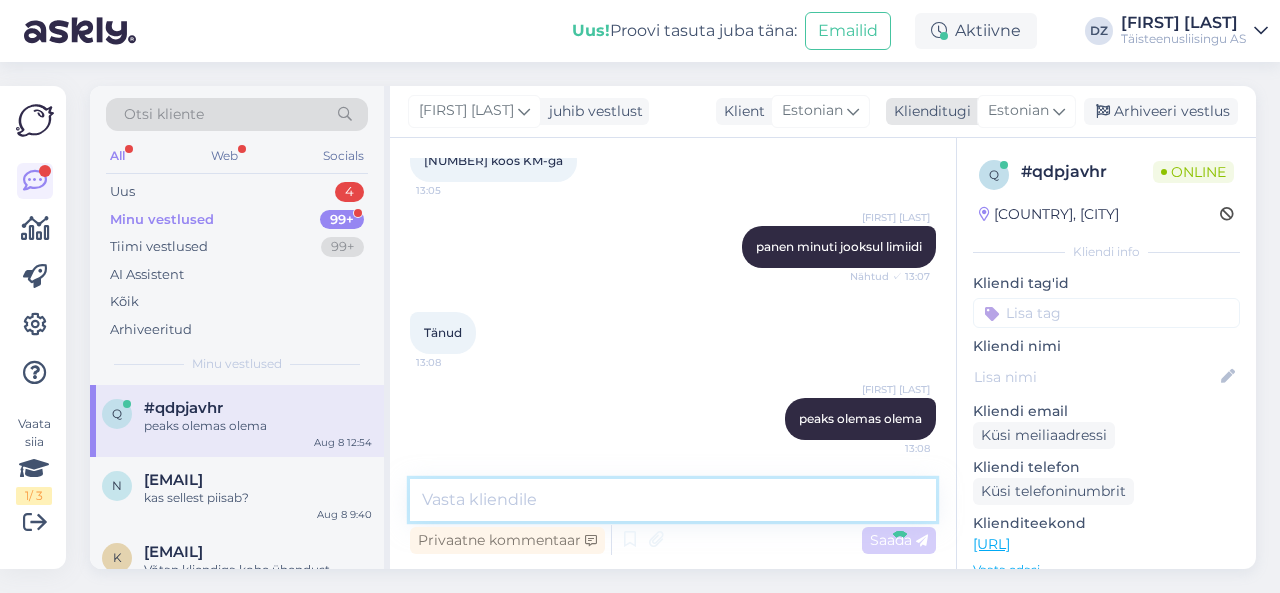 scroll, scrollTop: 2158, scrollLeft: 0, axis: vertical 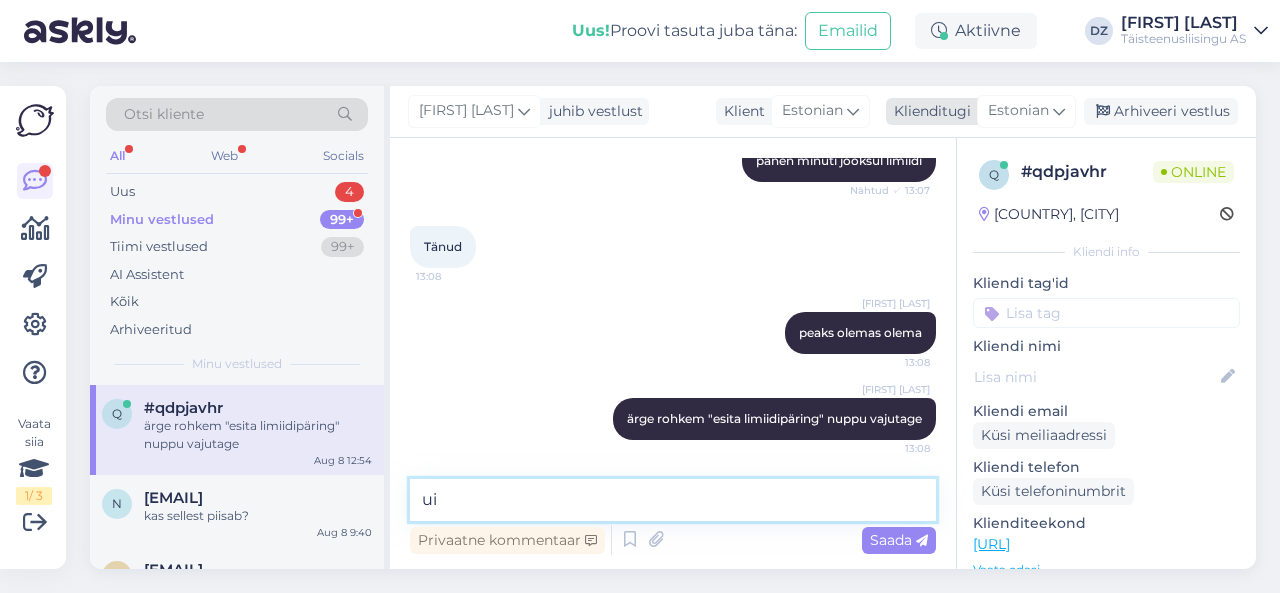 type on "u" 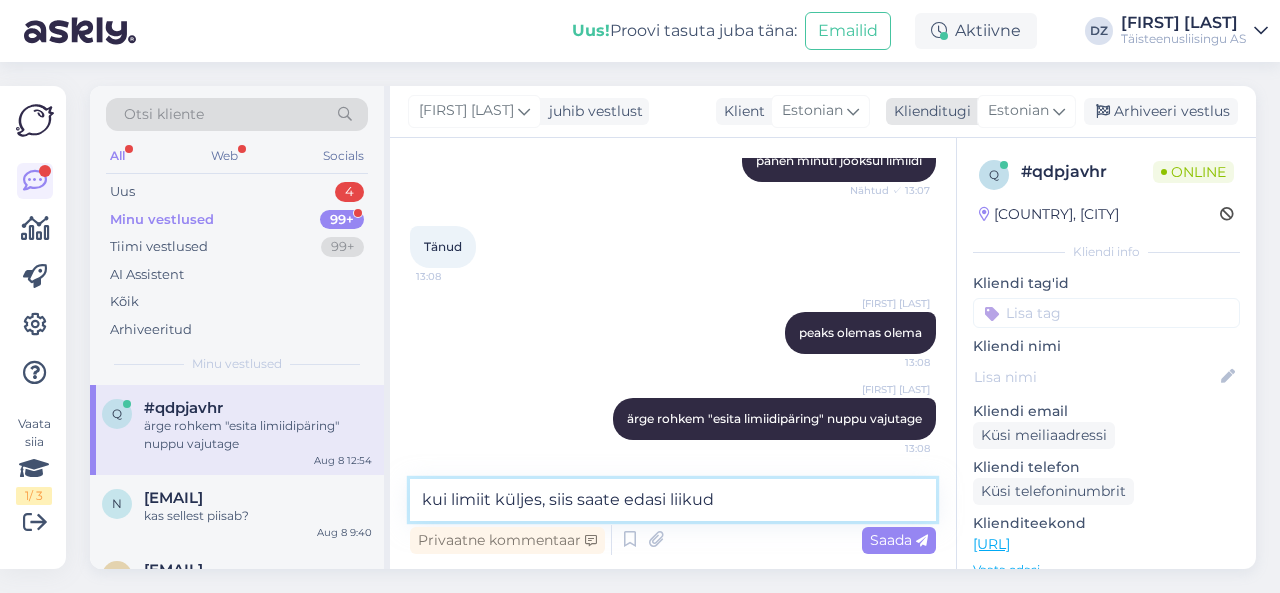 type on "kui limiit küljes, siis saate edasi liikuda" 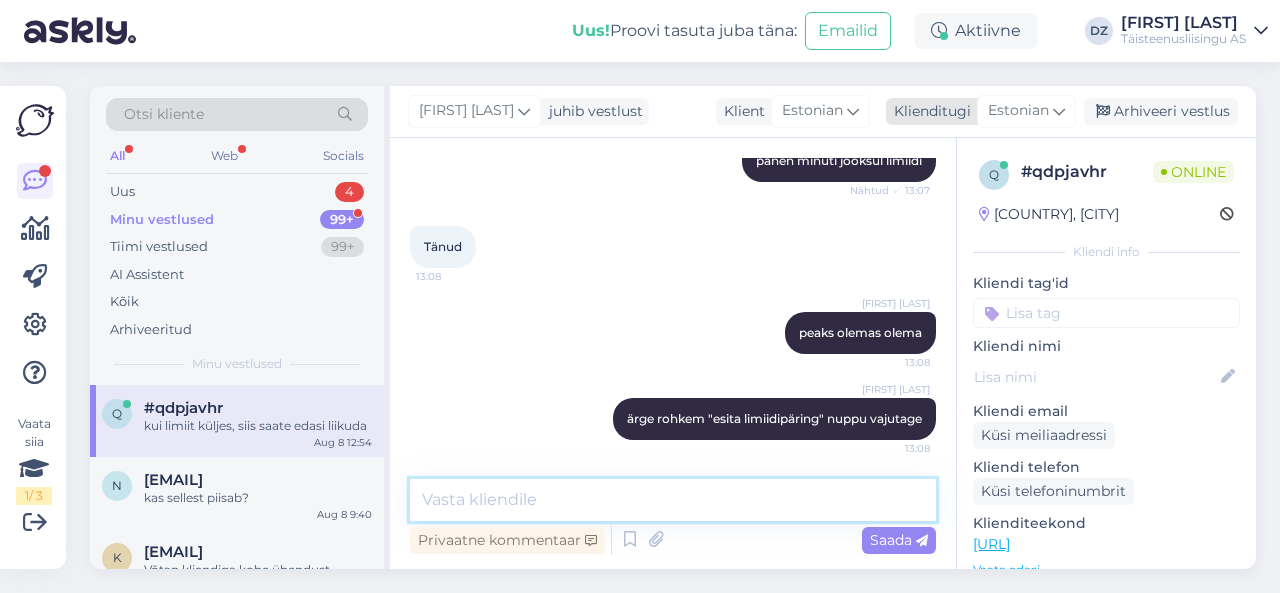 scroll, scrollTop: 2244, scrollLeft: 0, axis: vertical 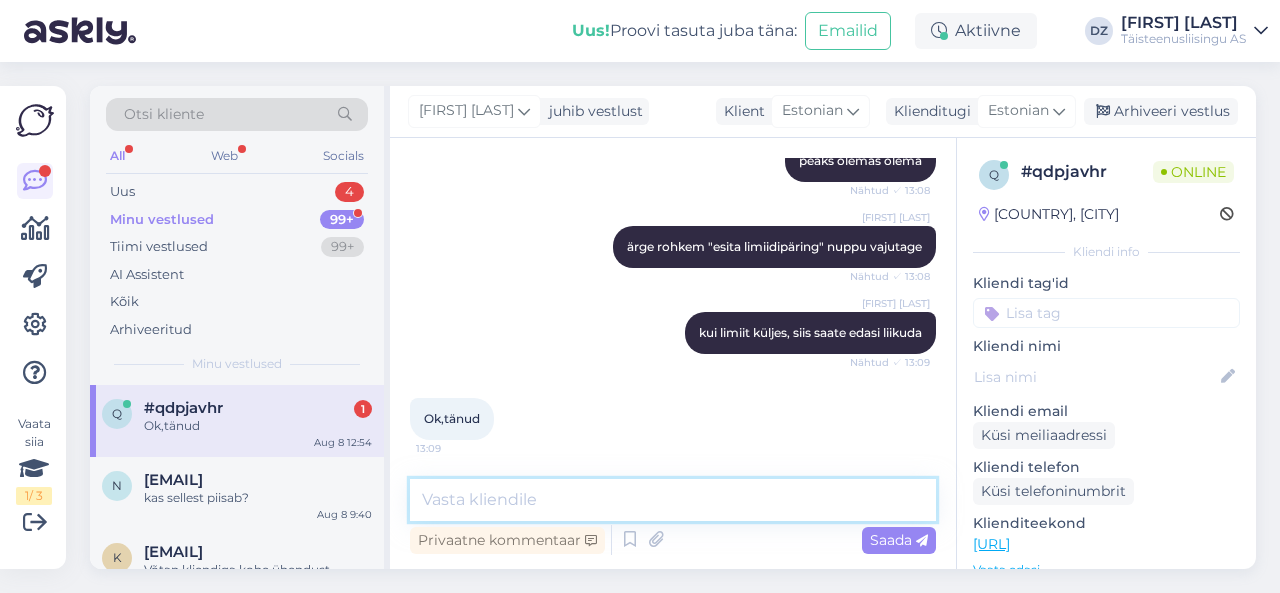 click at bounding box center (673, 500) 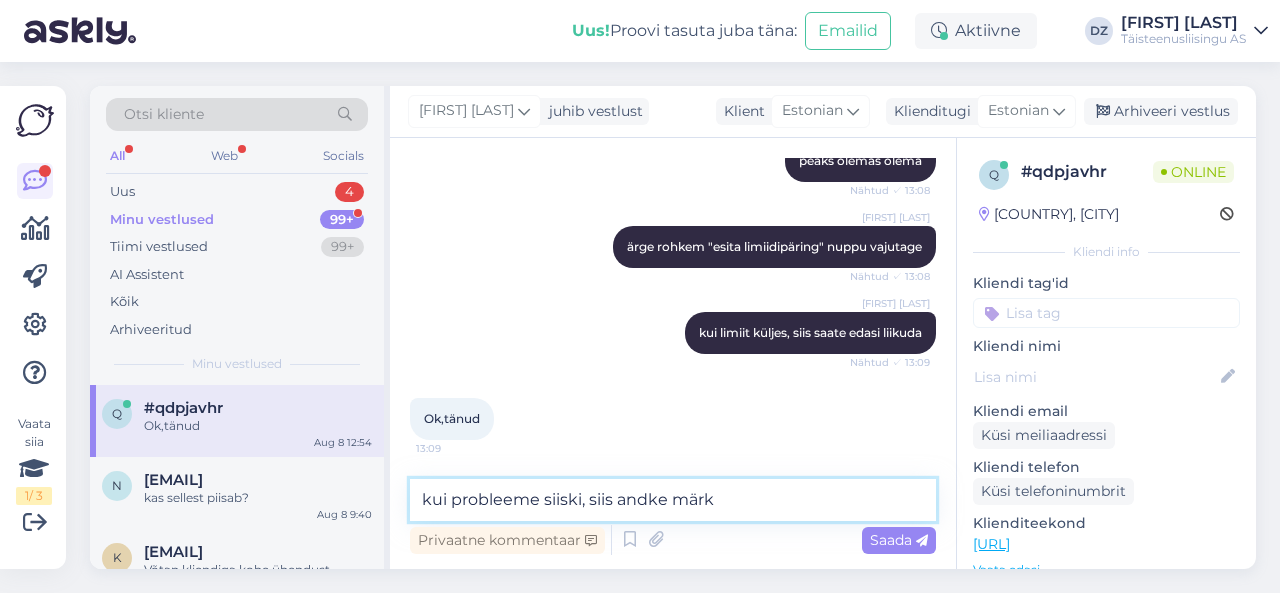 type on "kui probleeme siiski, siis andke märku" 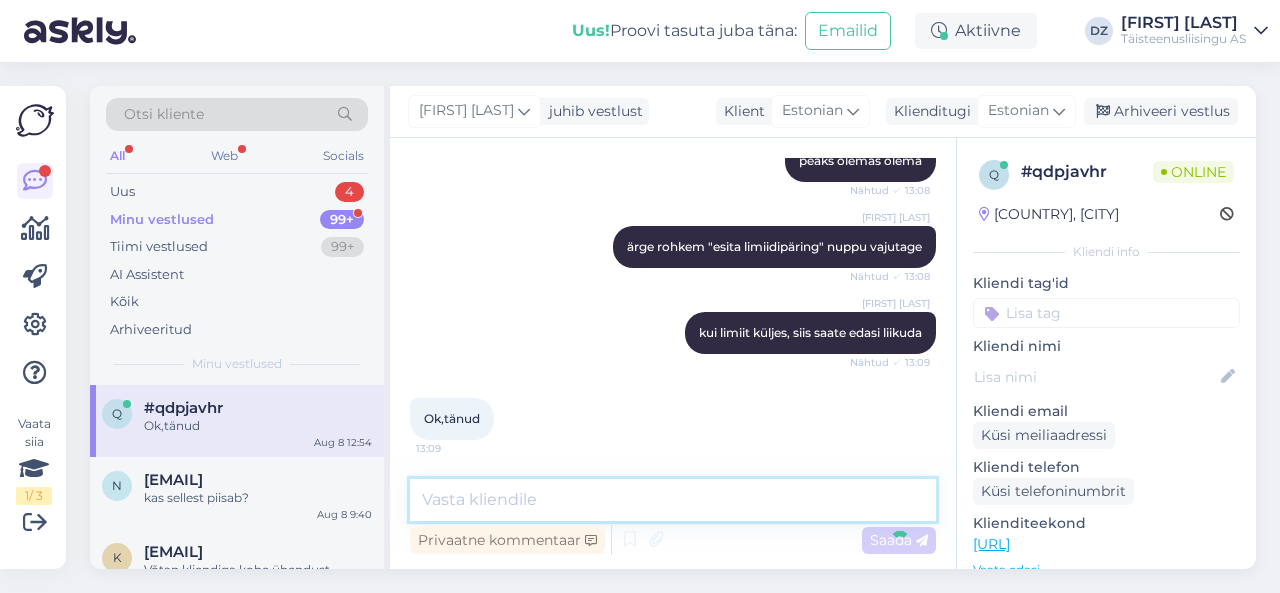 scroll, scrollTop: 2416, scrollLeft: 0, axis: vertical 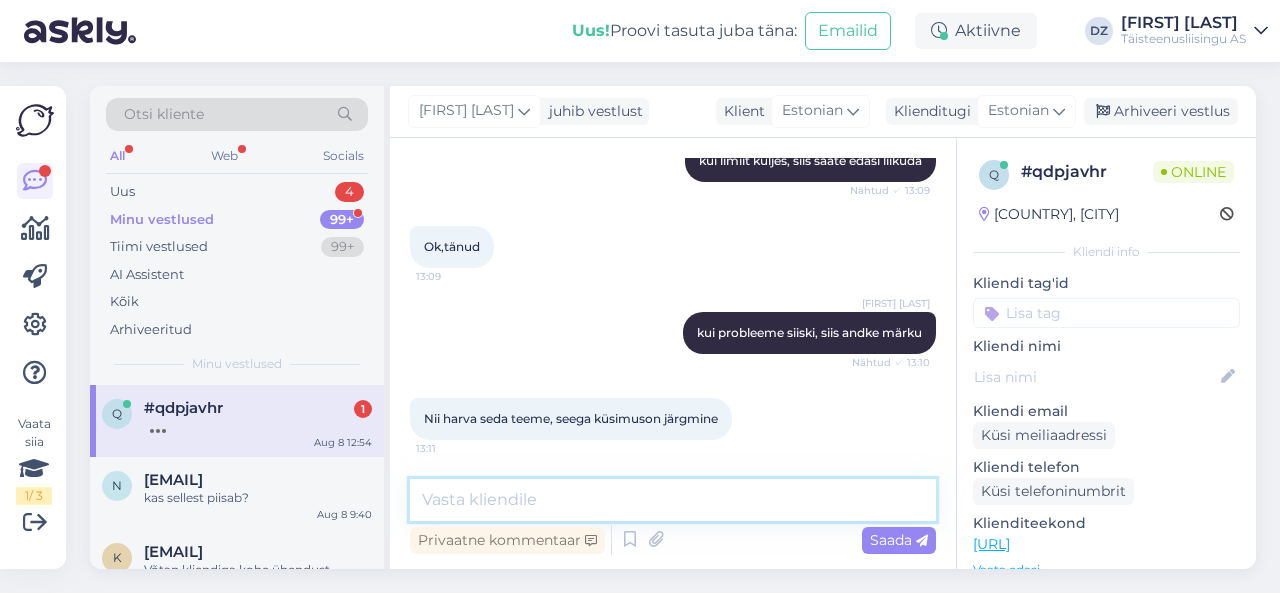 click at bounding box center [673, 500] 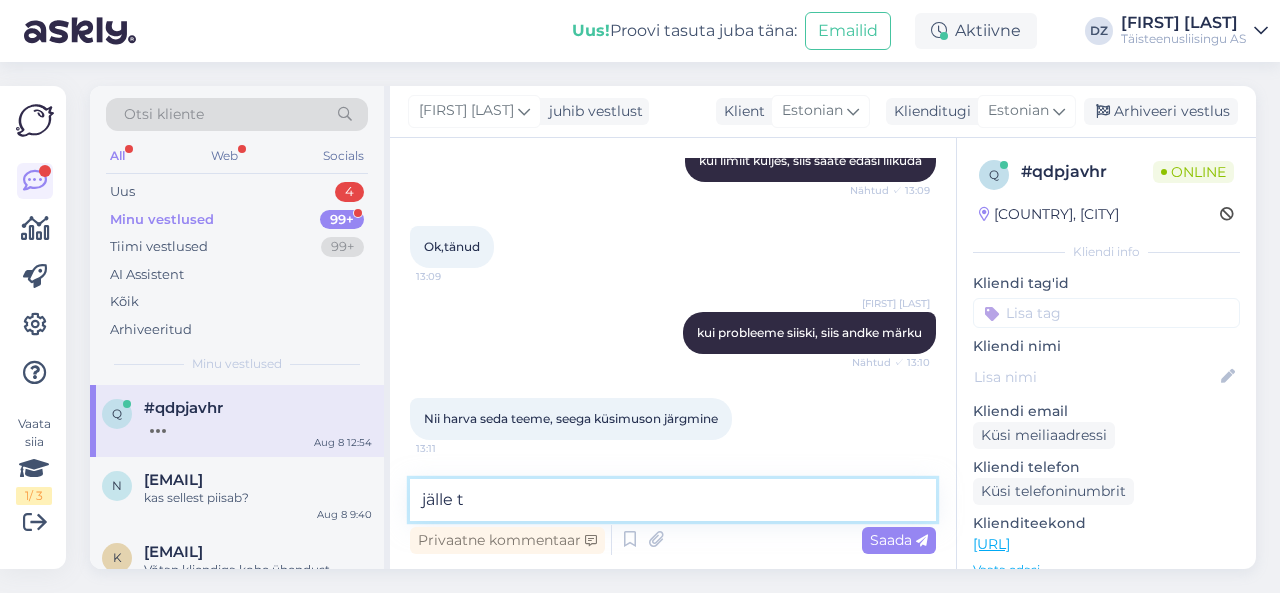 scroll, scrollTop: 2606, scrollLeft: 0, axis: vertical 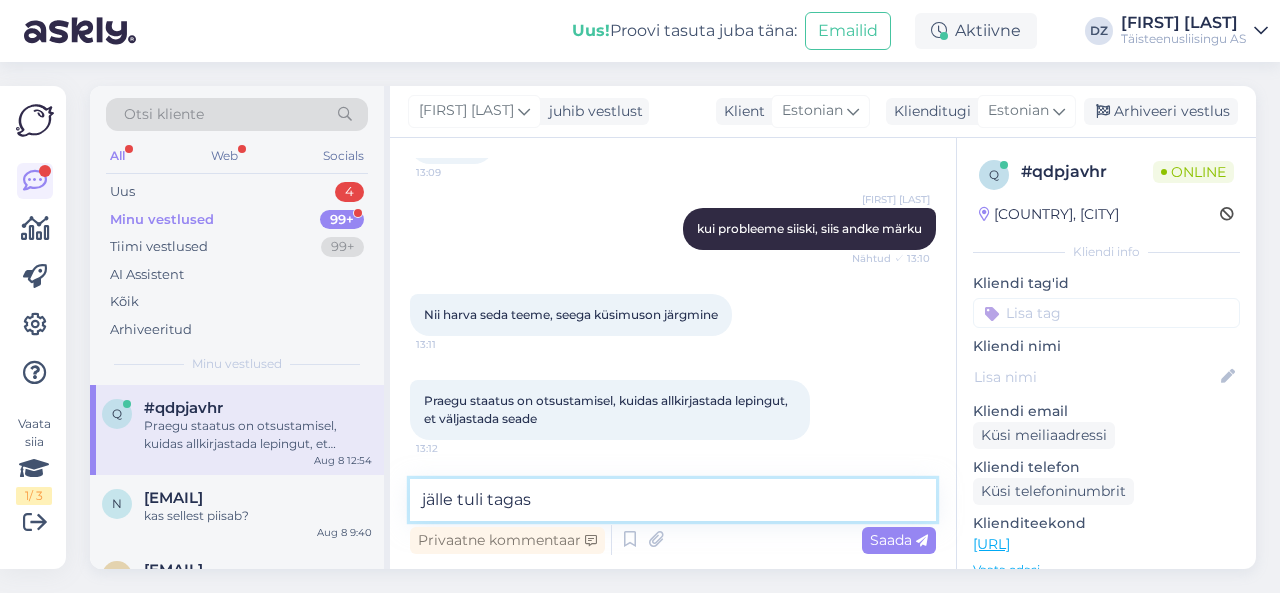 type on "jälle tuli tagasi" 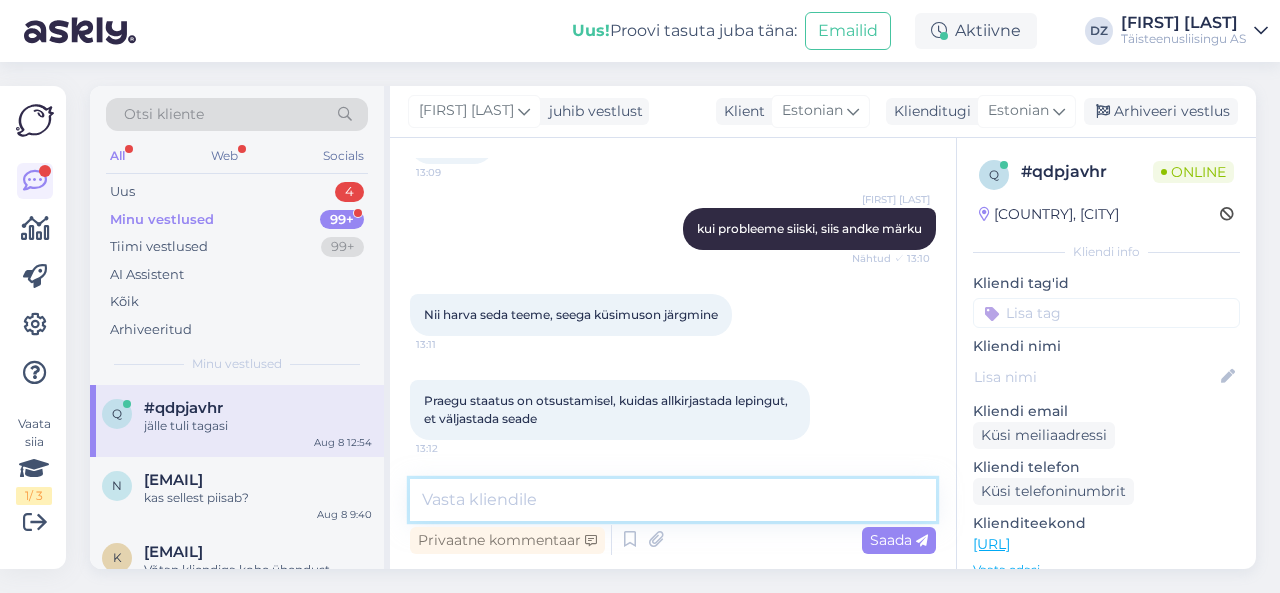 scroll, scrollTop: 2692, scrollLeft: 0, axis: vertical 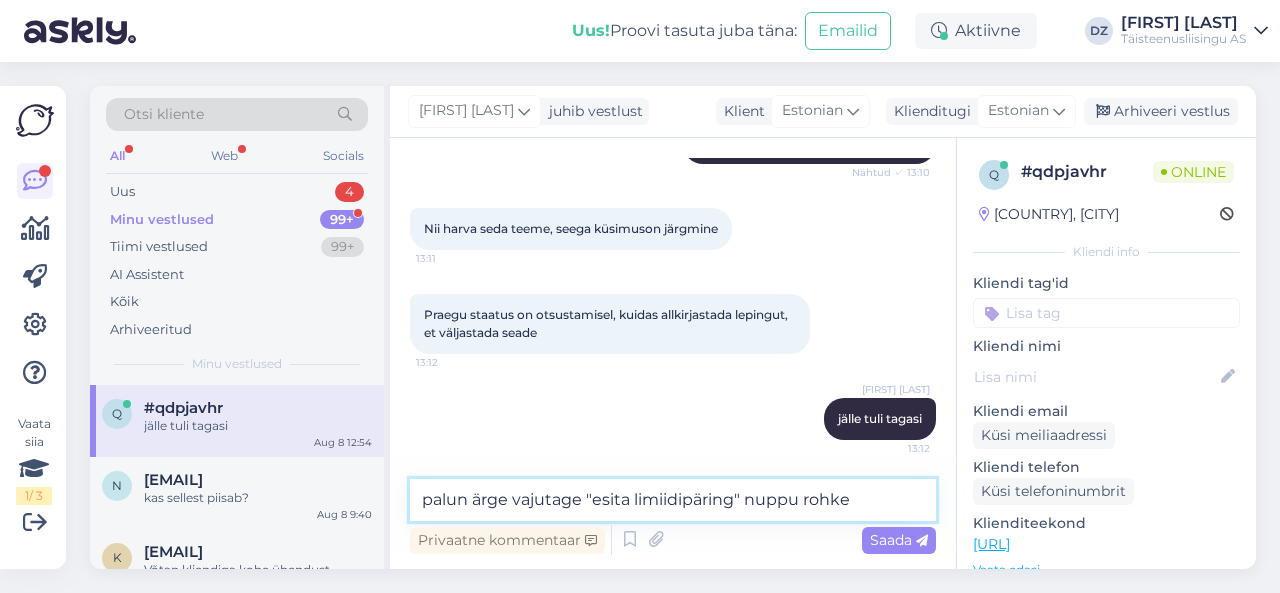 type on "palun ärge vajutage "esita limiidipäring" nuppu rohkem" 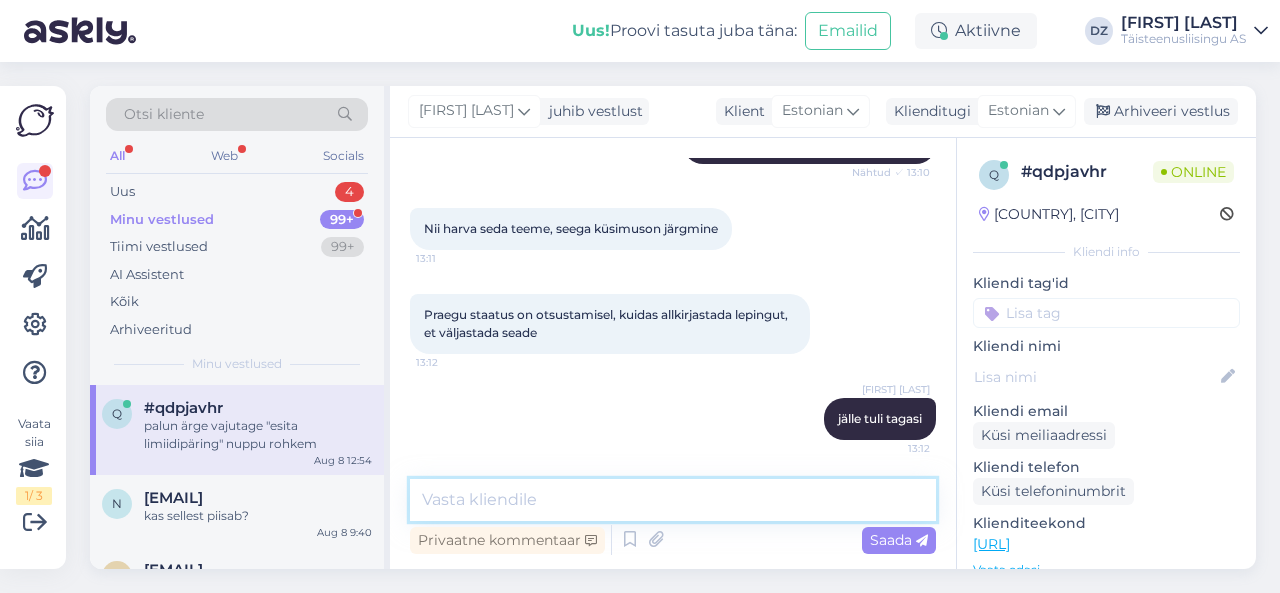 scroll, scrollTop: 2778, scrollLeft: 0, axis: vertical 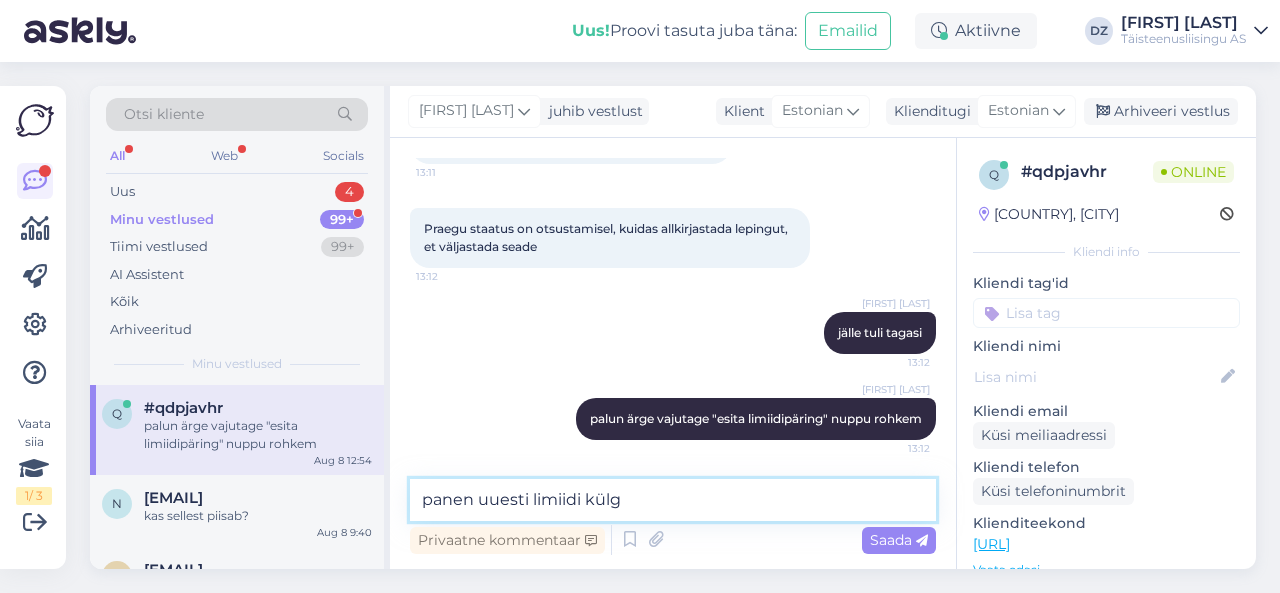 type on "panen uuesti limiidi külge" 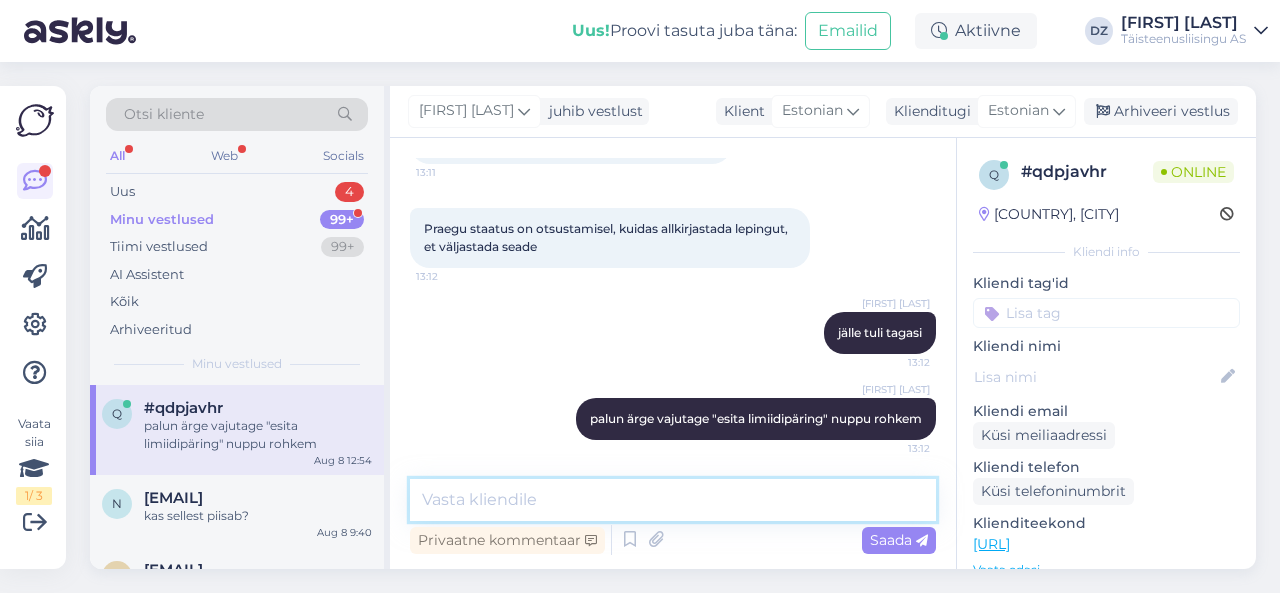 scroll, scrollTop: 2864, scrollLeft: 0, axis: vertical 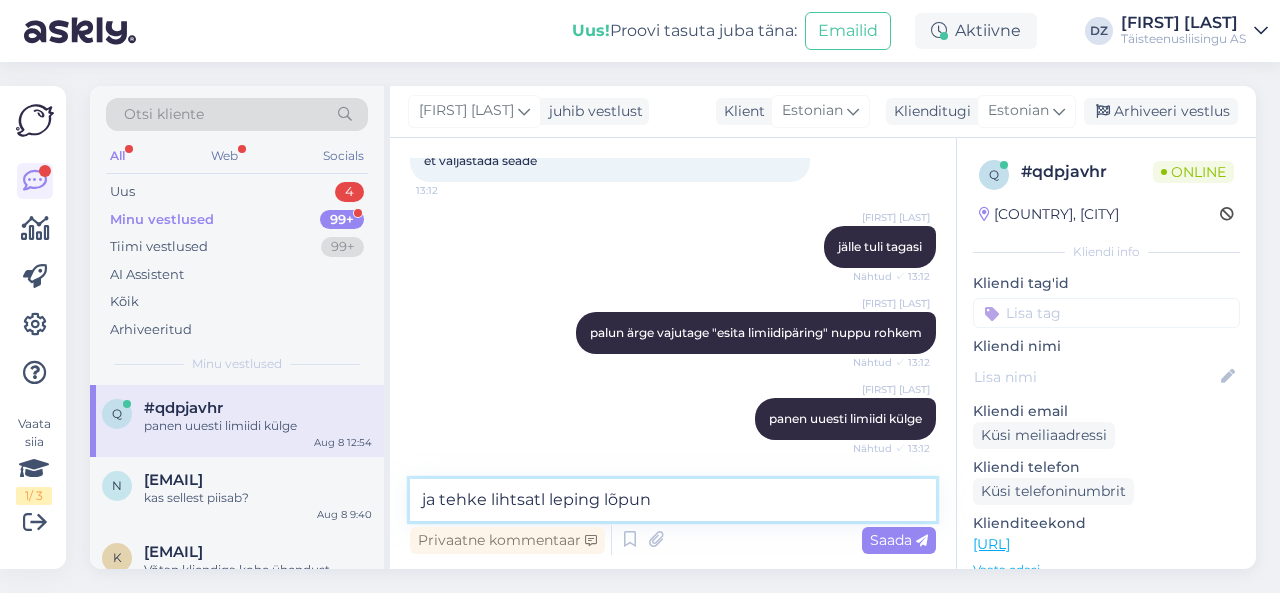 type on "ja tehke lihtsatl leping lõpuni" 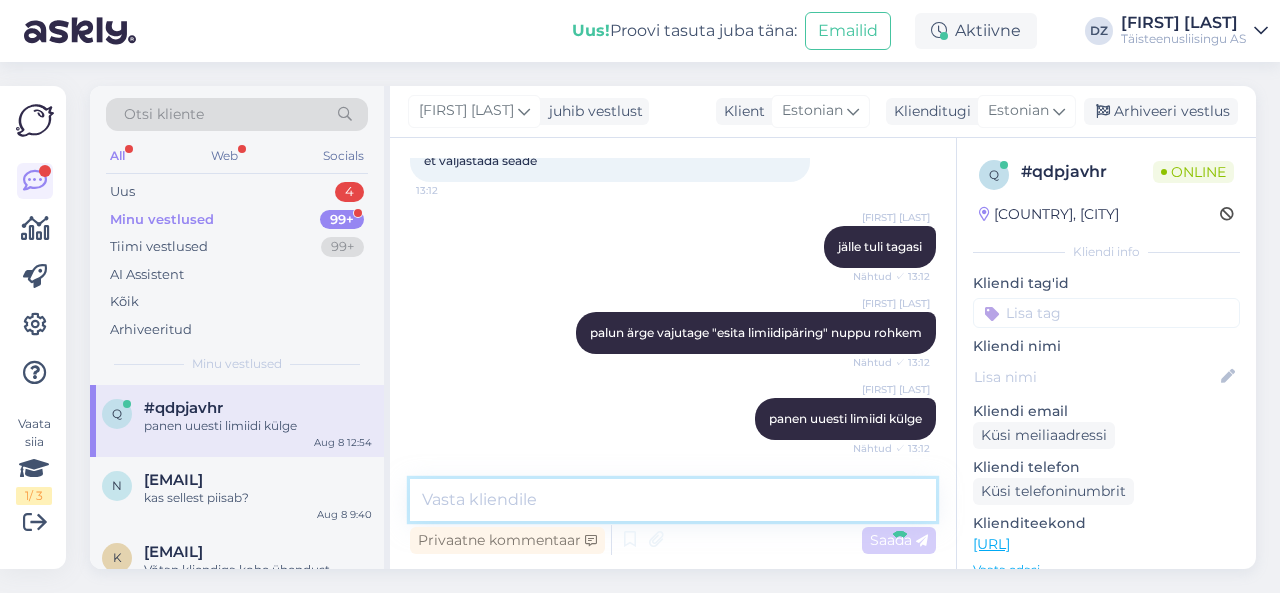 scroll, scrollTop: 2950, scrollLeft: 0, axis: vertical 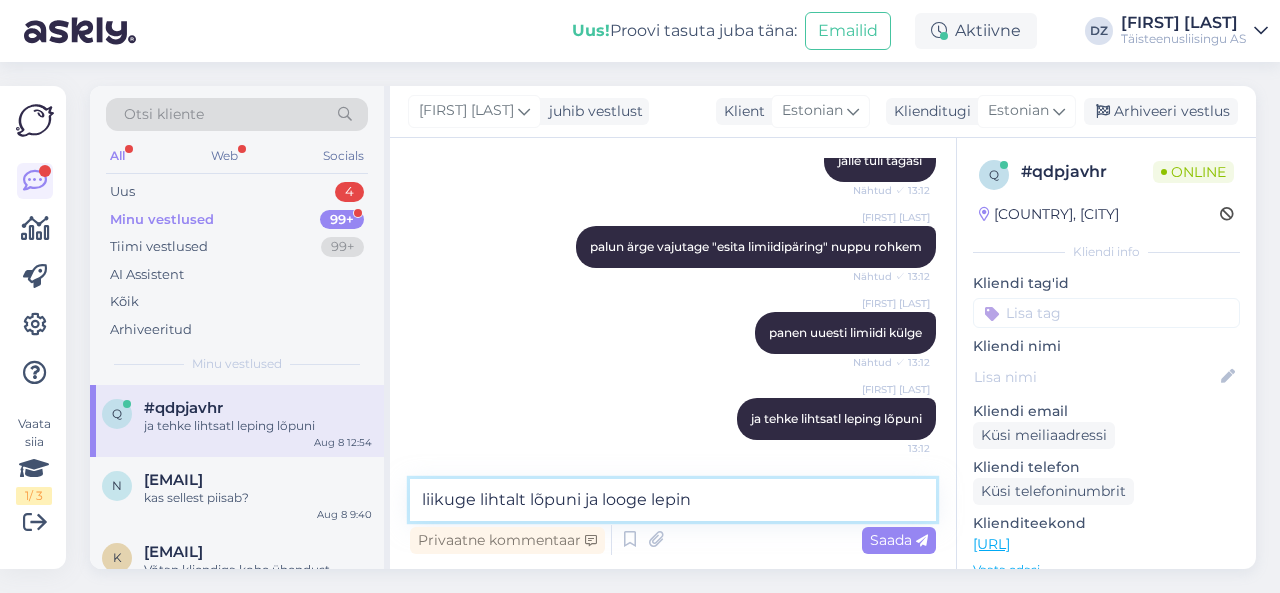 type on "liikuge lihtalt lõpuni ja looge leping" 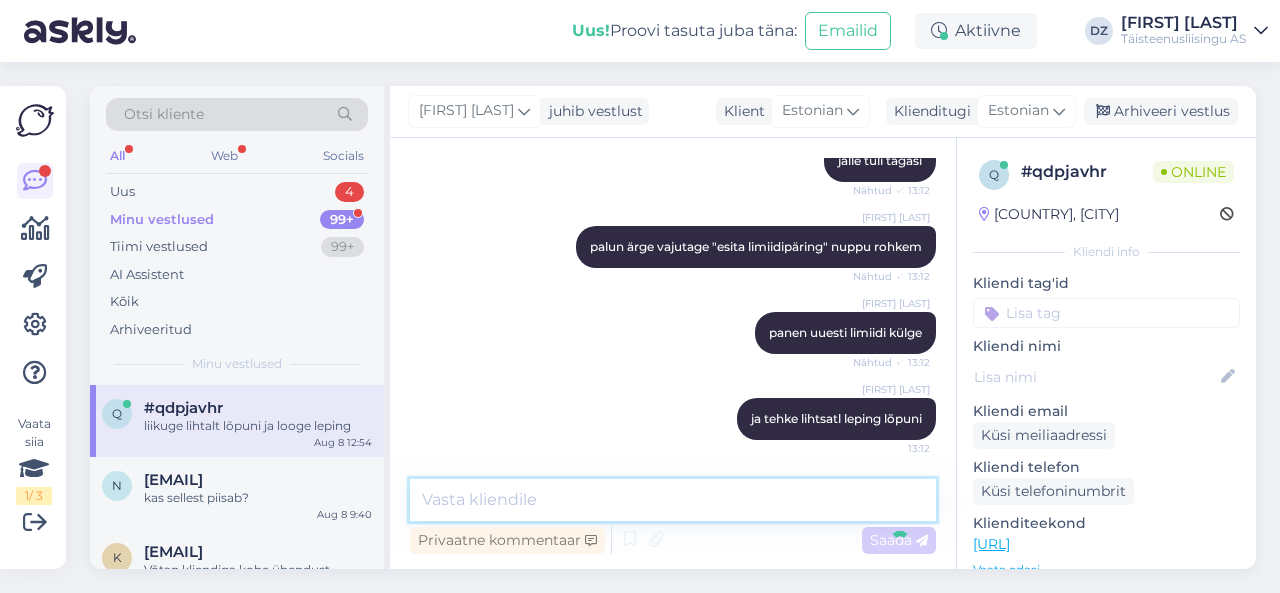 scroll, scrollTop: 3036, scrollLeft: 0, axis: vertical 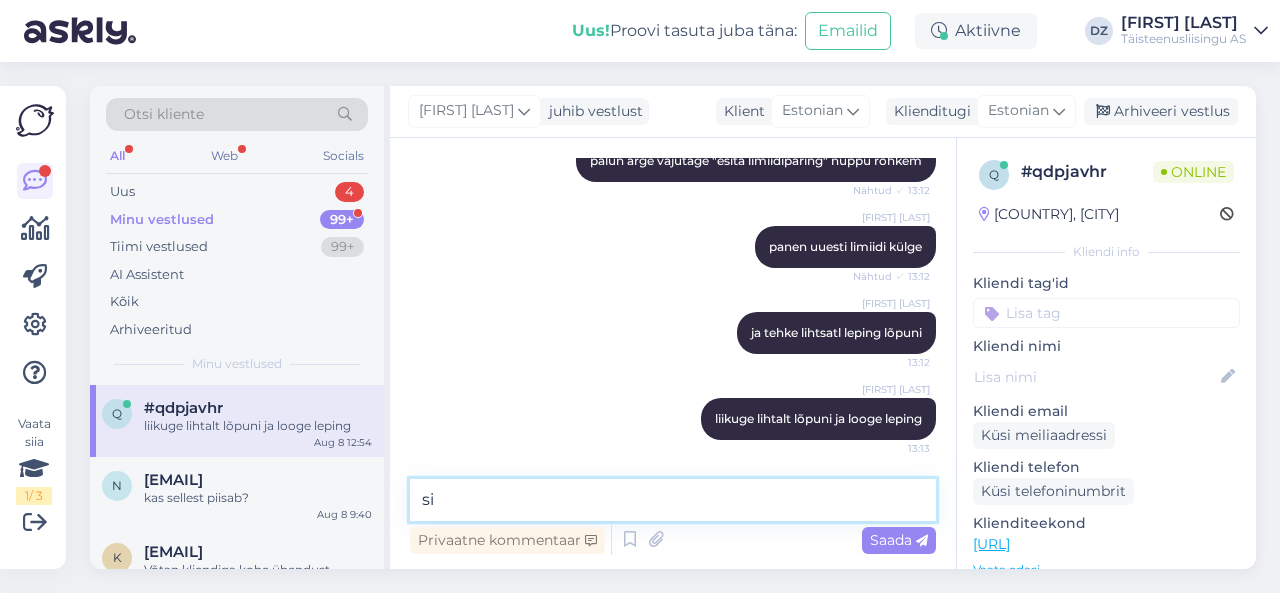 type on "s" 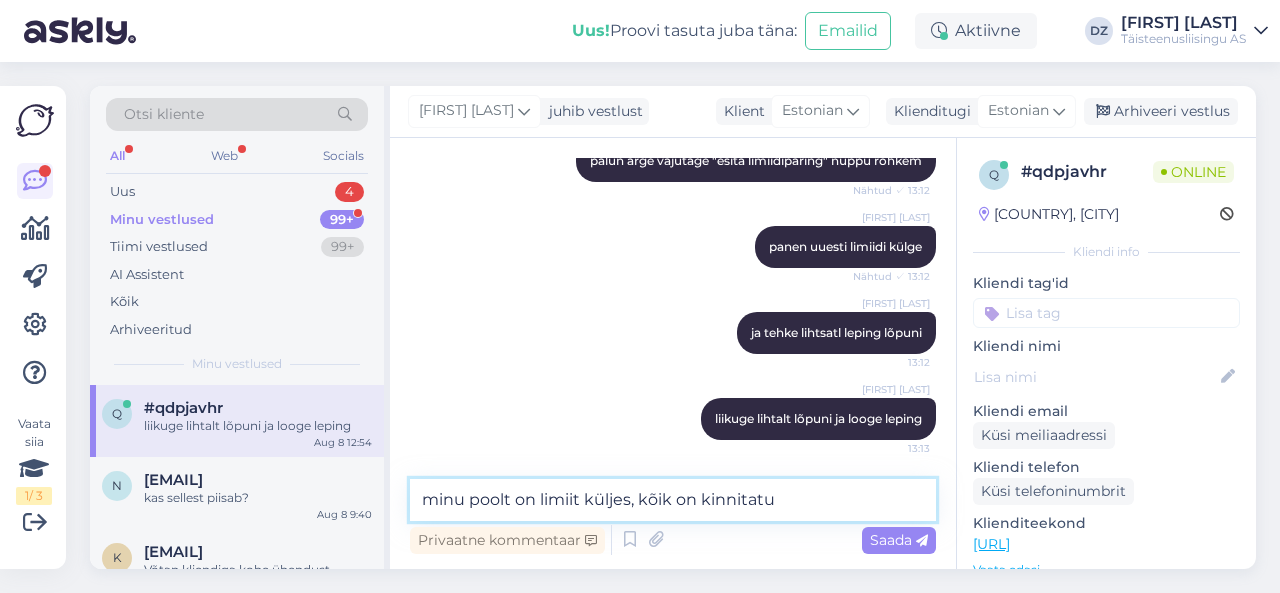 type on "minu poolt on limiit küljes, kõik on kinnitatud" 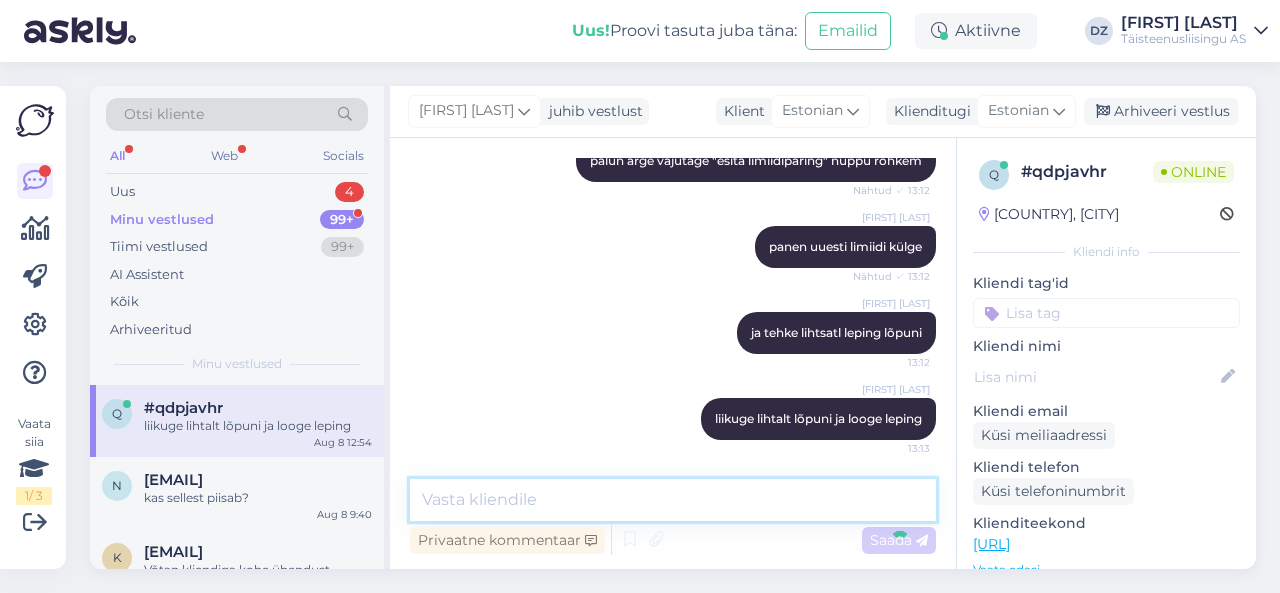 scroll, scrollTop: 3122, scrollLeft: 0, axis: vertical 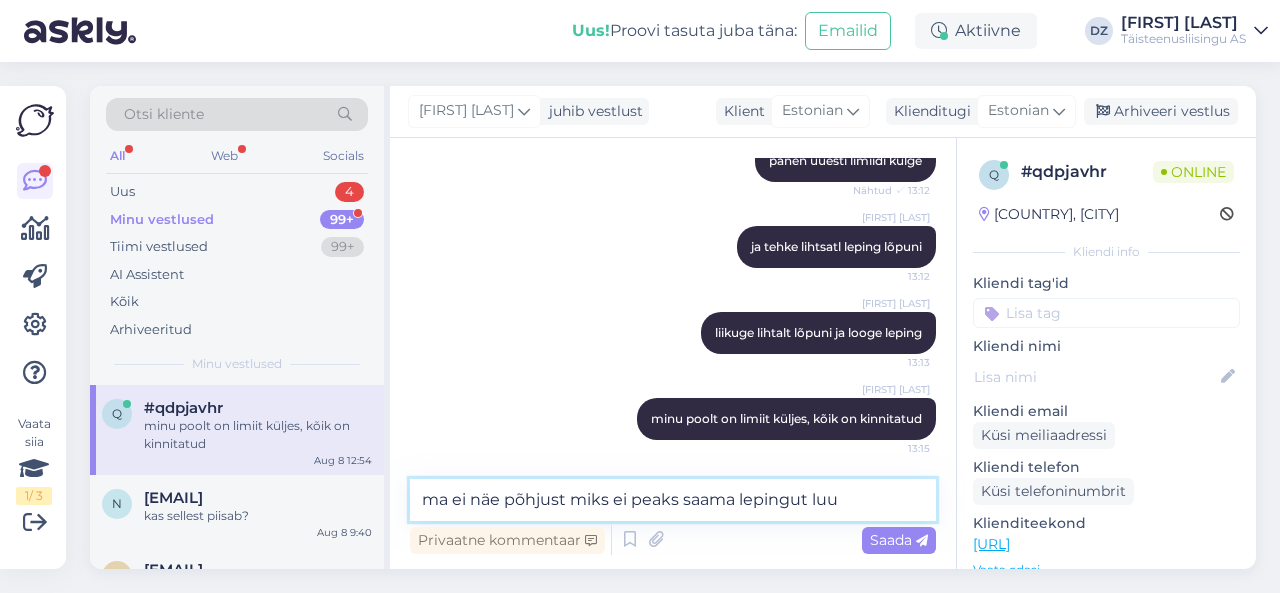 type on "ma ei näe põhjust miks ei peaks saama lepingut luua" 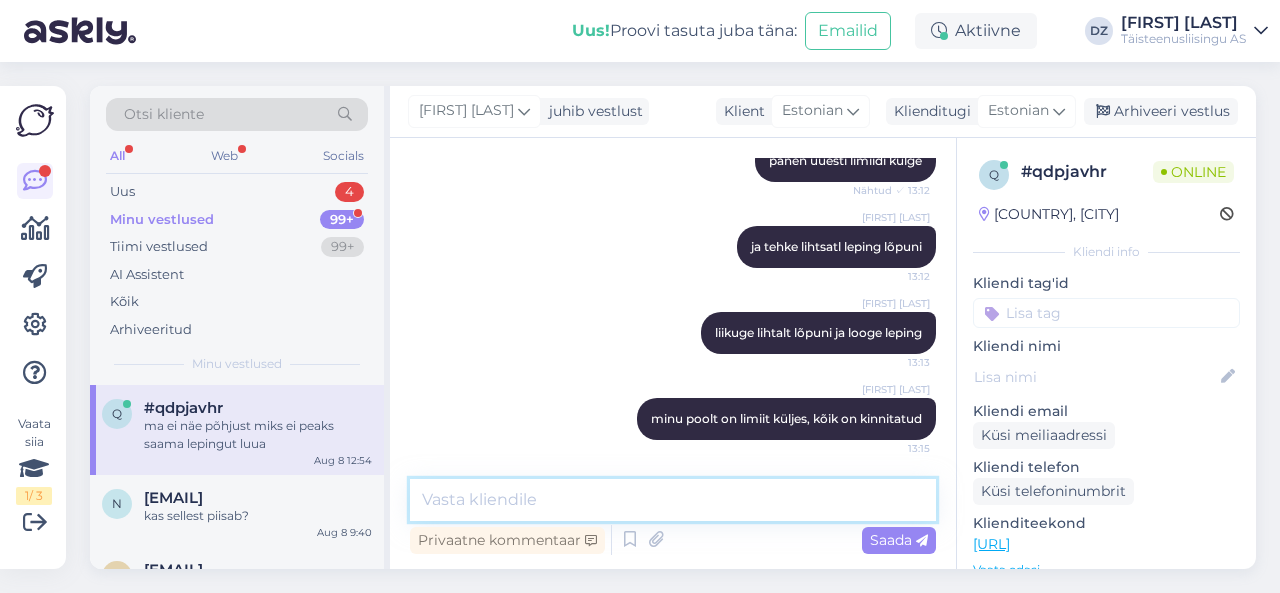 scroll, scrollTop: 3208, scrollLeft: 0, axis: vertical 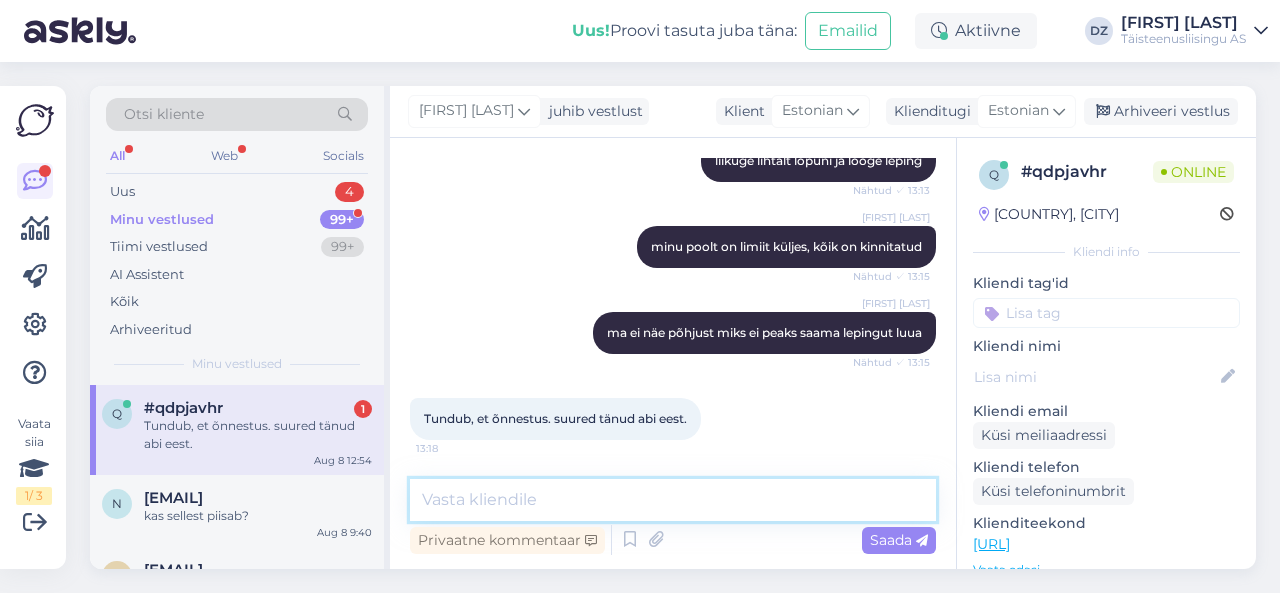 click at bounding box center [673, 500] 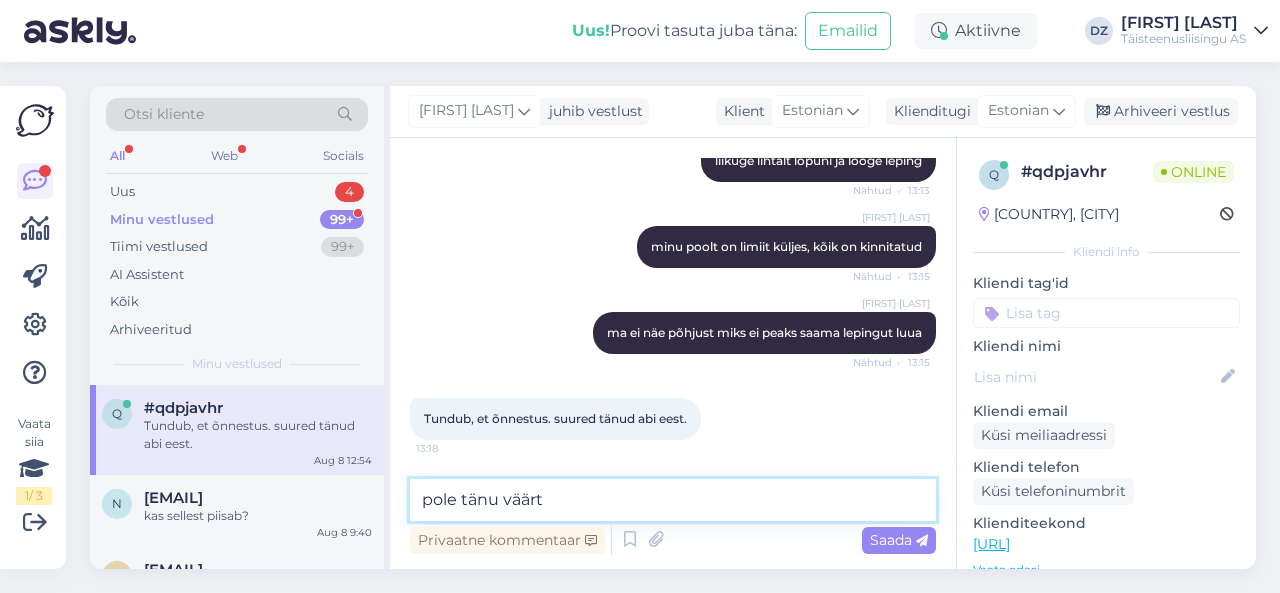 type on "pole tänu väärt!" 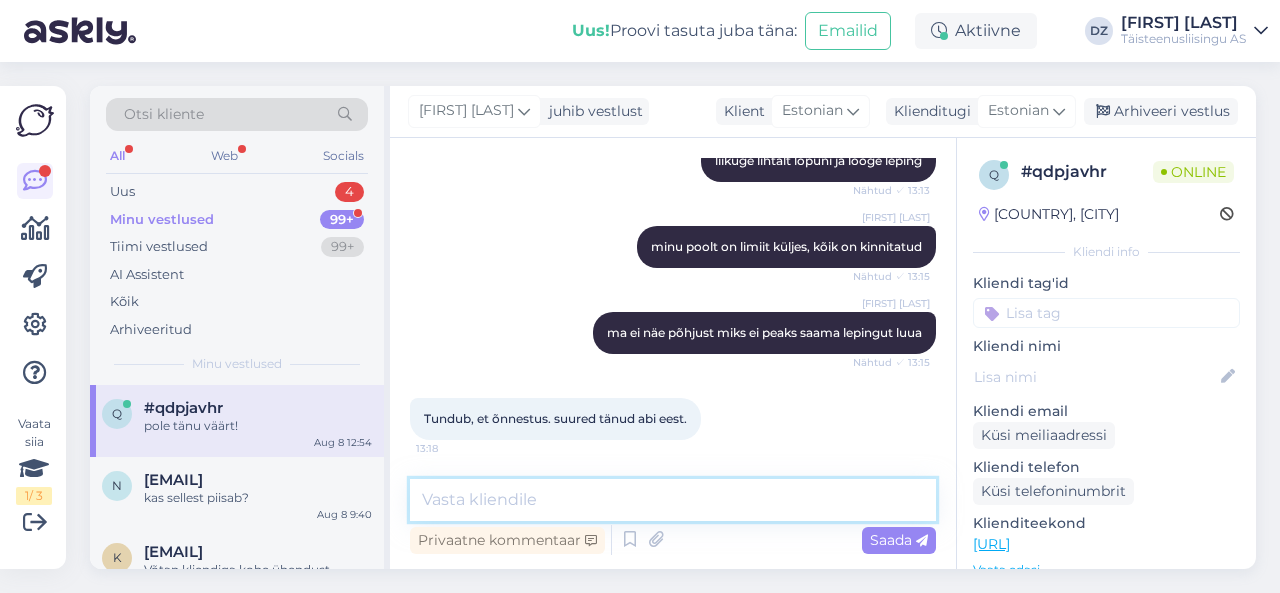 scroll, scrollTop: 3380, scrollLeft: 0, axis: vertical 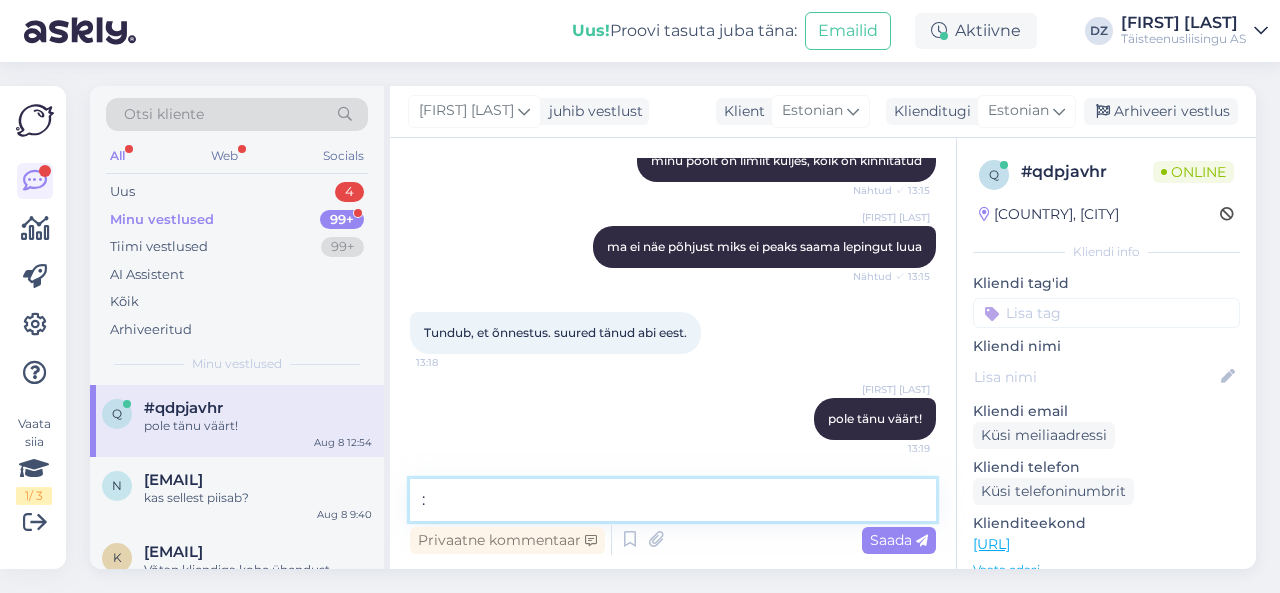 type on ":)" 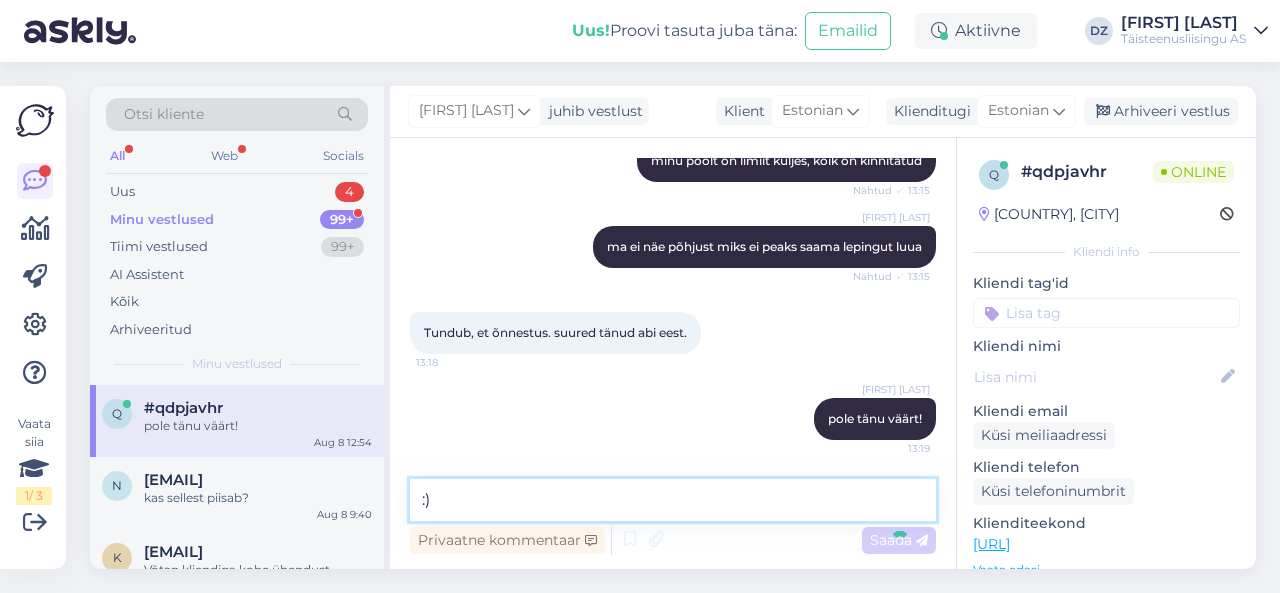 type 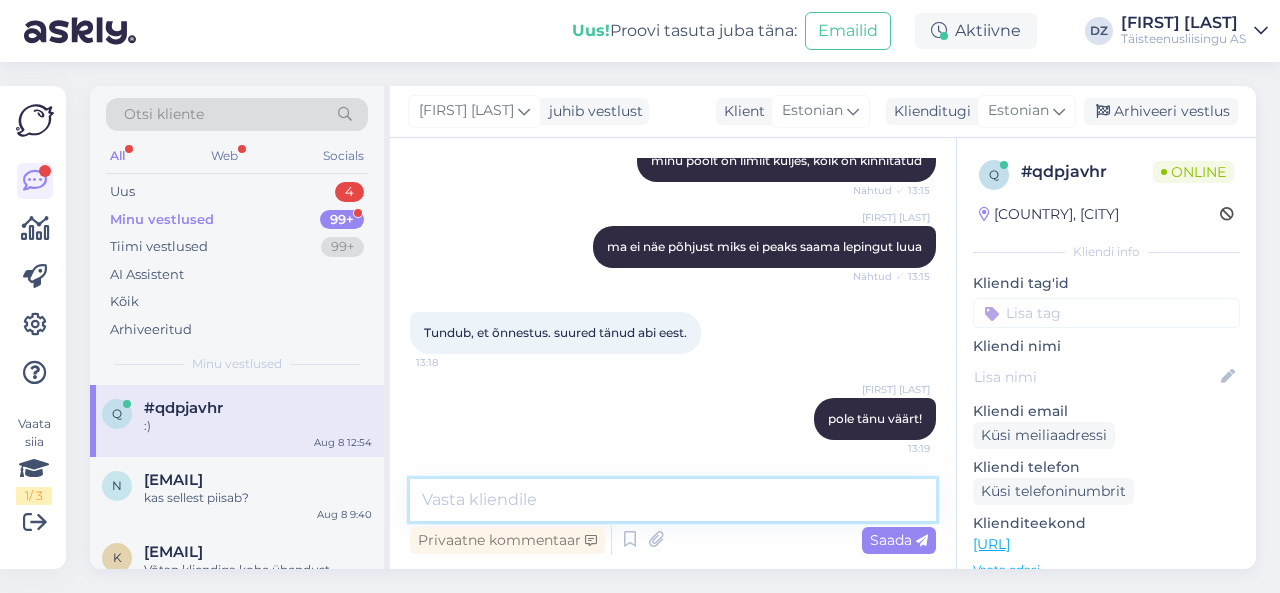 scroll, scrollTop: 3466, scrollLeft: 0, axis: vertical 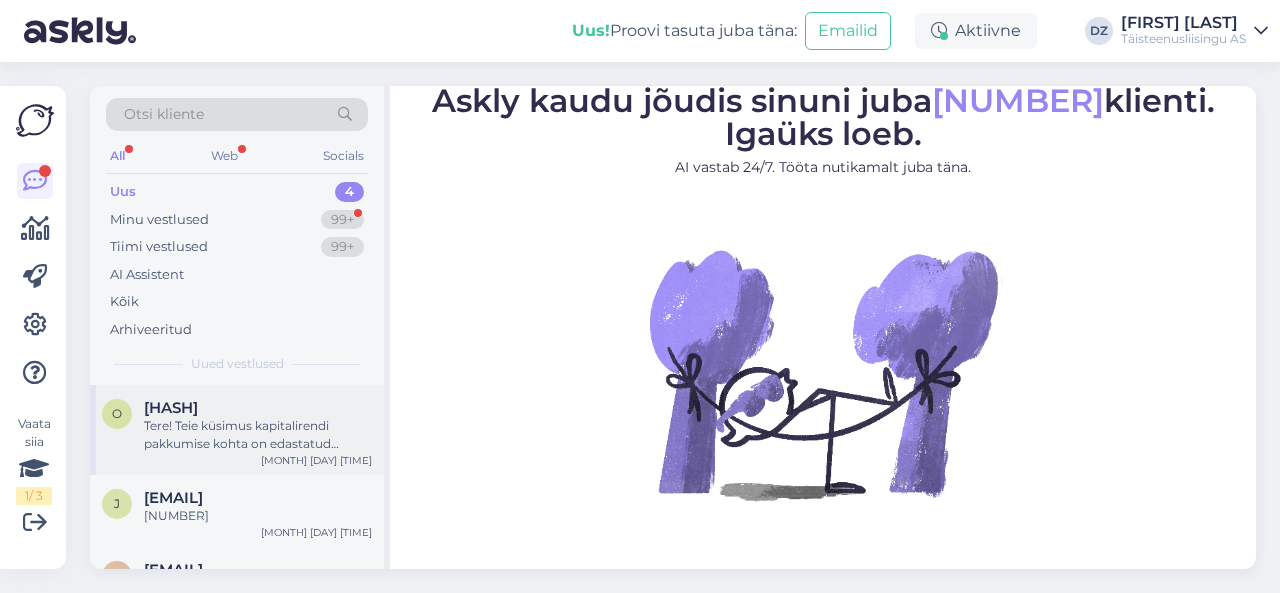 click on "Tere!
Teie küsimus kapitalirendi pakkumise kohta on edastatud kolleegile, kes tegeleb nende küsimustega. Ta võtab teiega peagi ühendust." at bounding box center [258, 435] 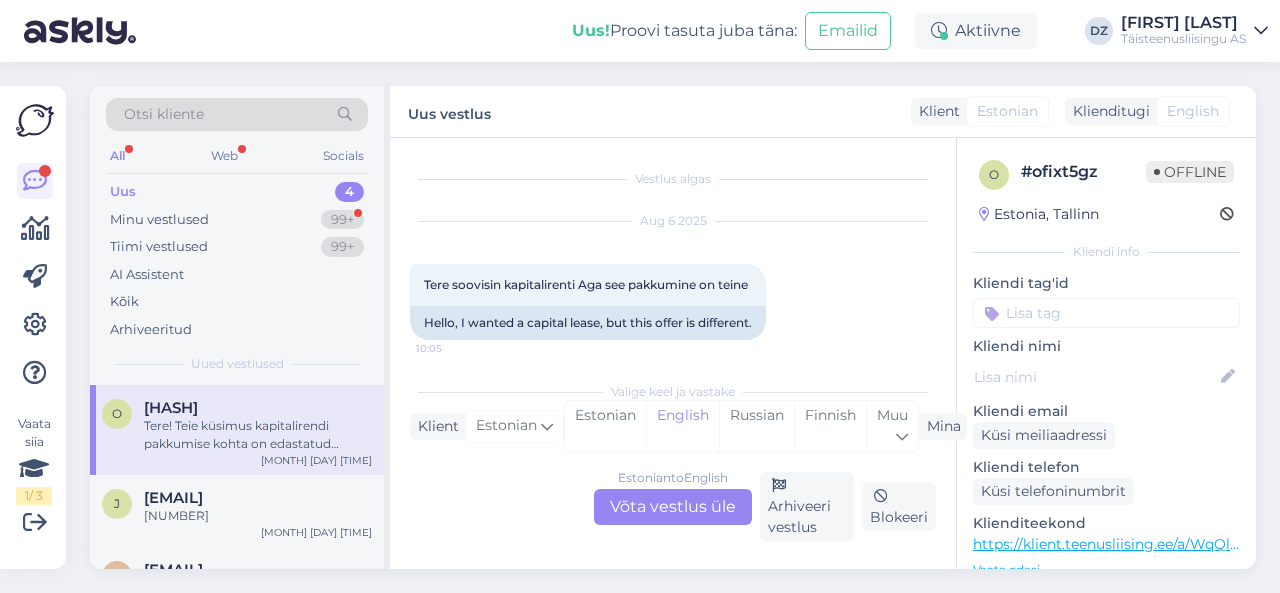 scroll, scrollTop: 166, scrollLeft: 0, axis: vertical 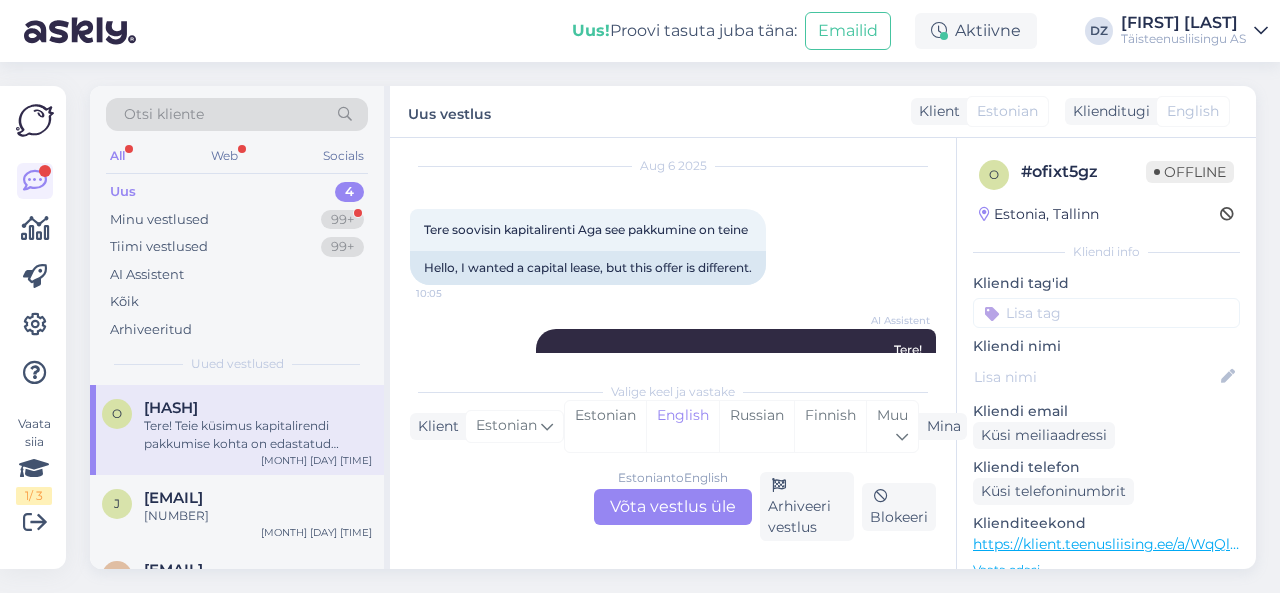 click on "Estonian  to  English Võta vestlus üle" at bounding box center (673, 507) 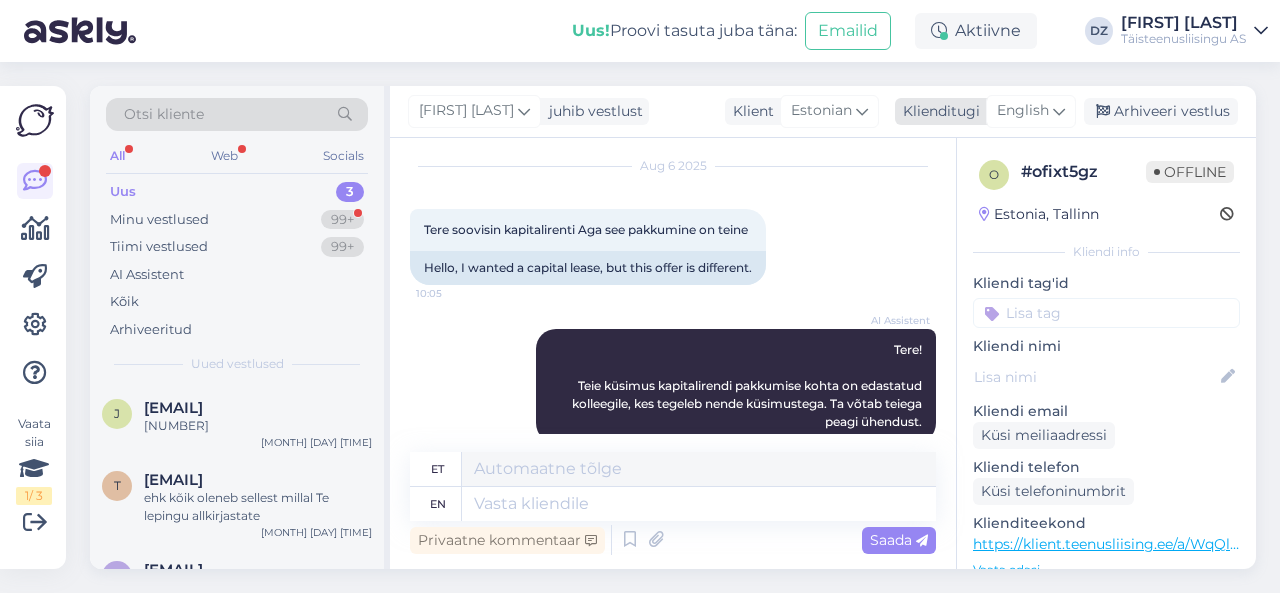click on "English" at bounding box center [1023, 111] 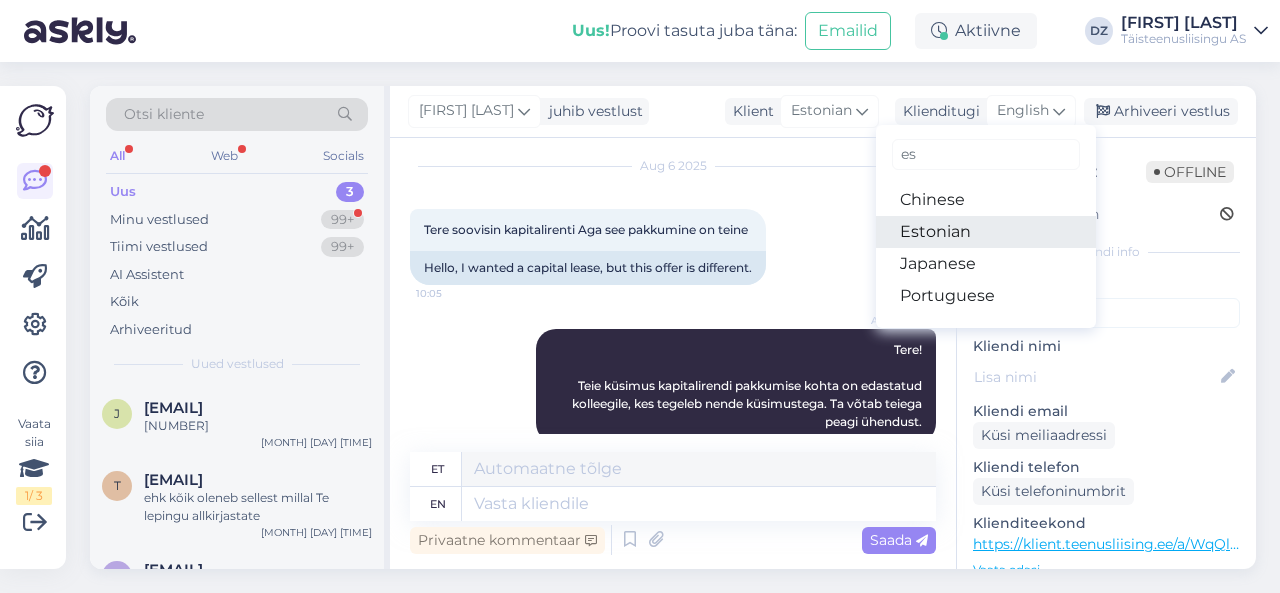 type on "es" 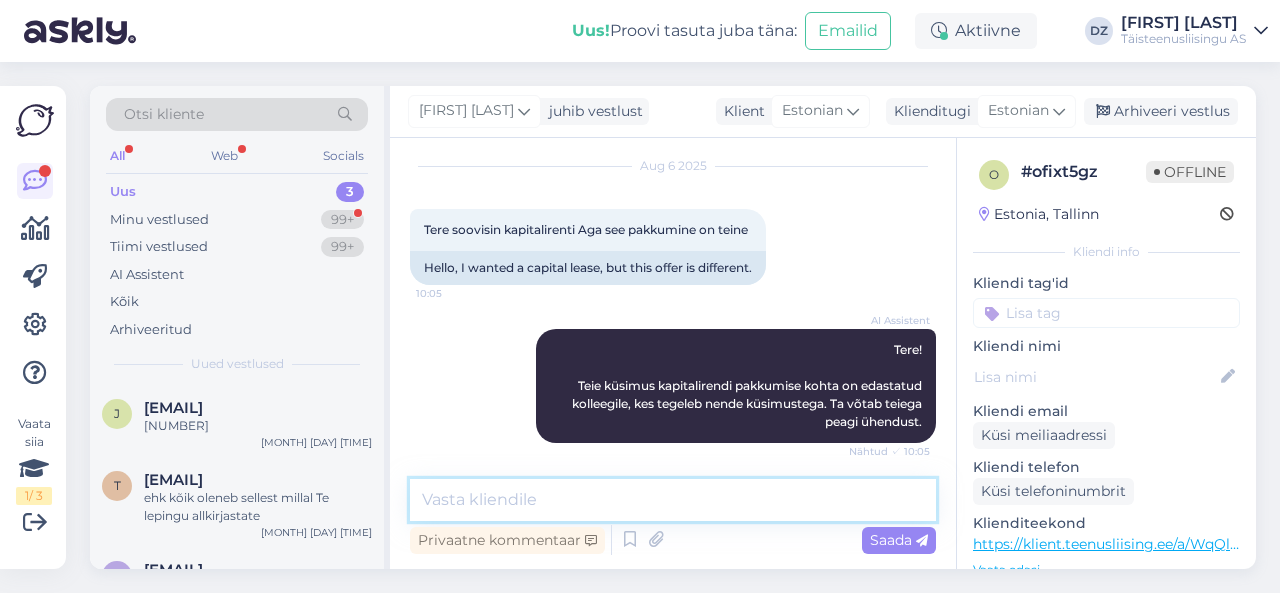 click at bounding box center (673, 500) 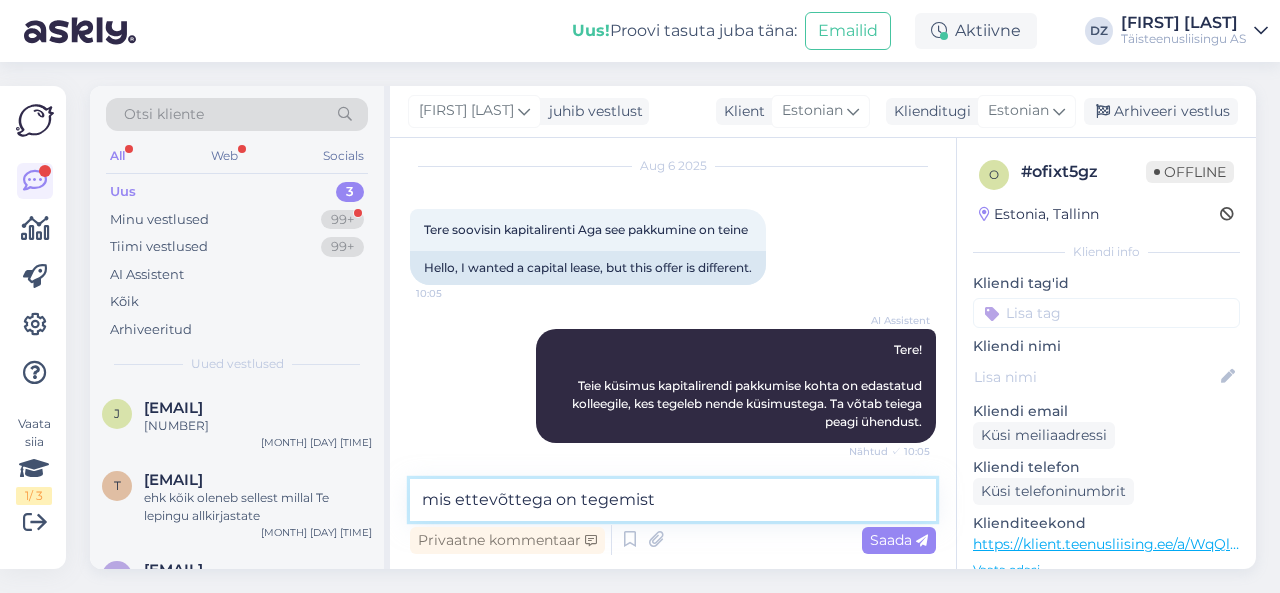 type on "mis ettevõttega on tegemist?" 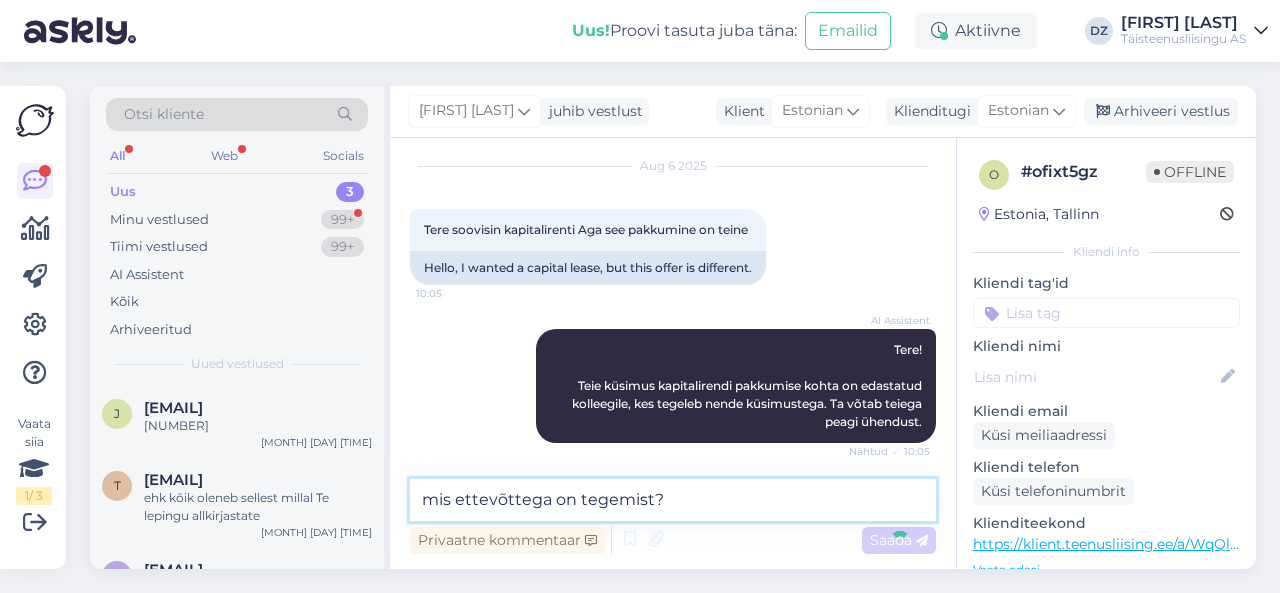 type 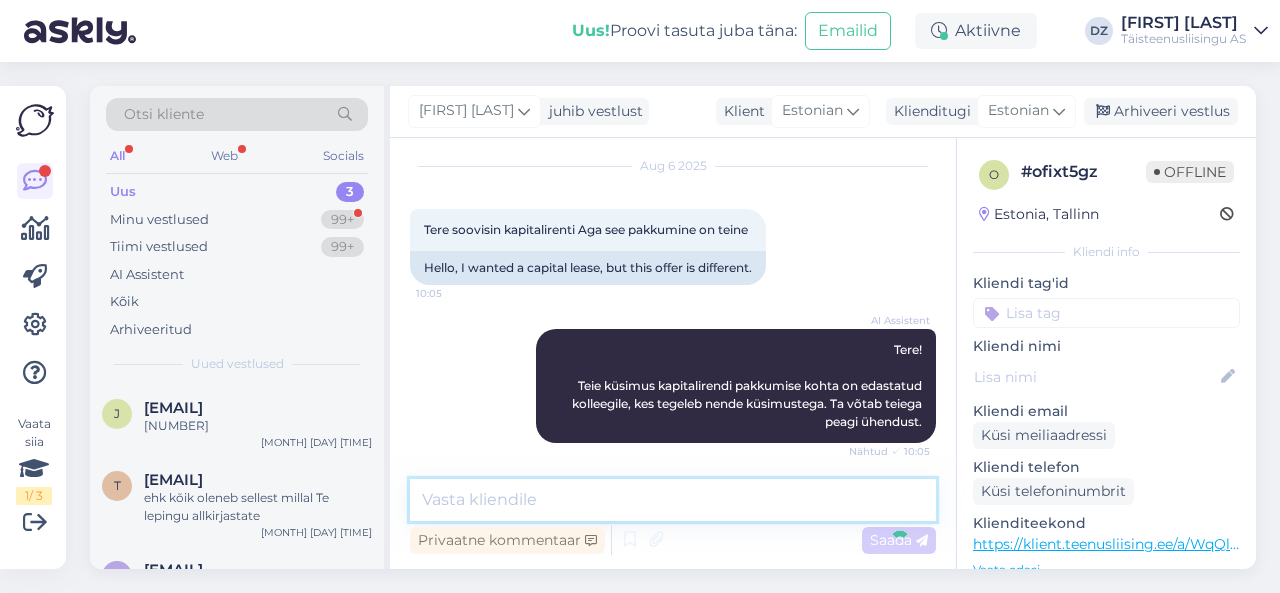 scroll, scrollTop: 186, scrollLeft: 0, axis: vertical 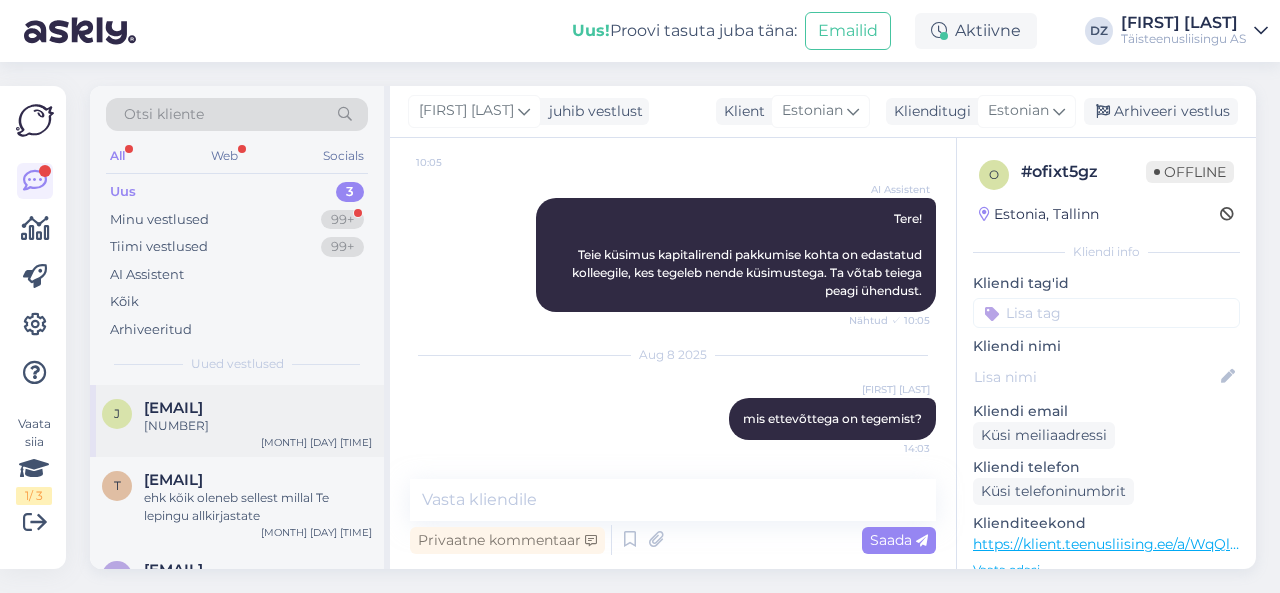 click on "[USERNAME]@[DOMAIN] 7961 [MONTH] 27 12:04" at bounding box center (237, 421) 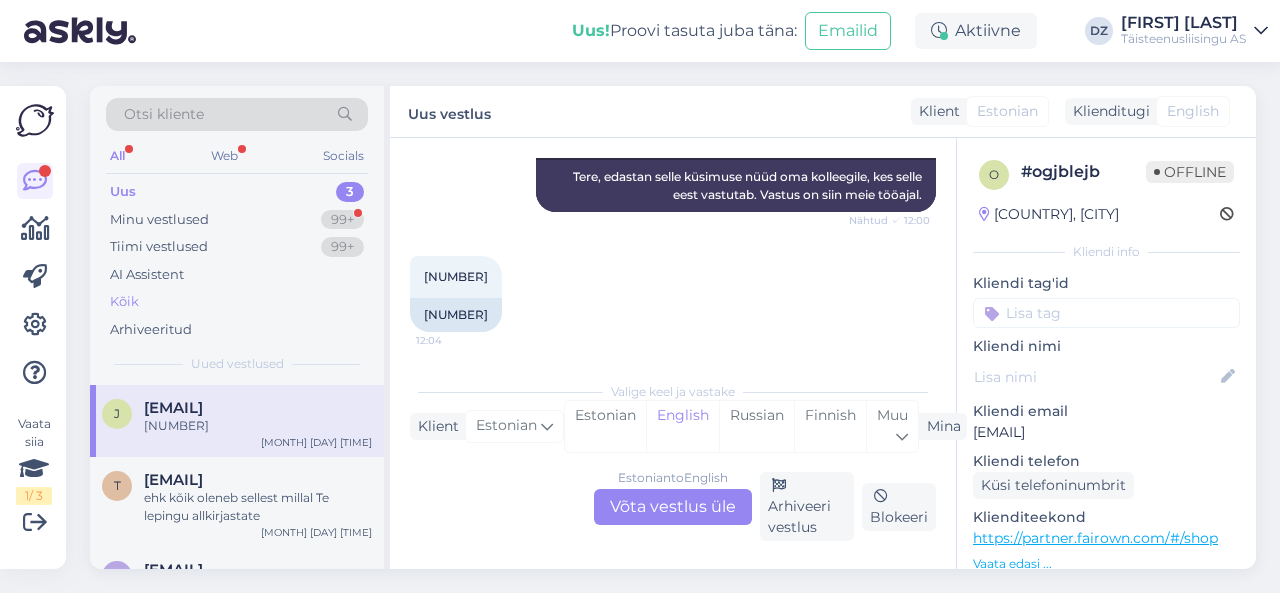 click on "Kõik" at bounding box center (237, 302) 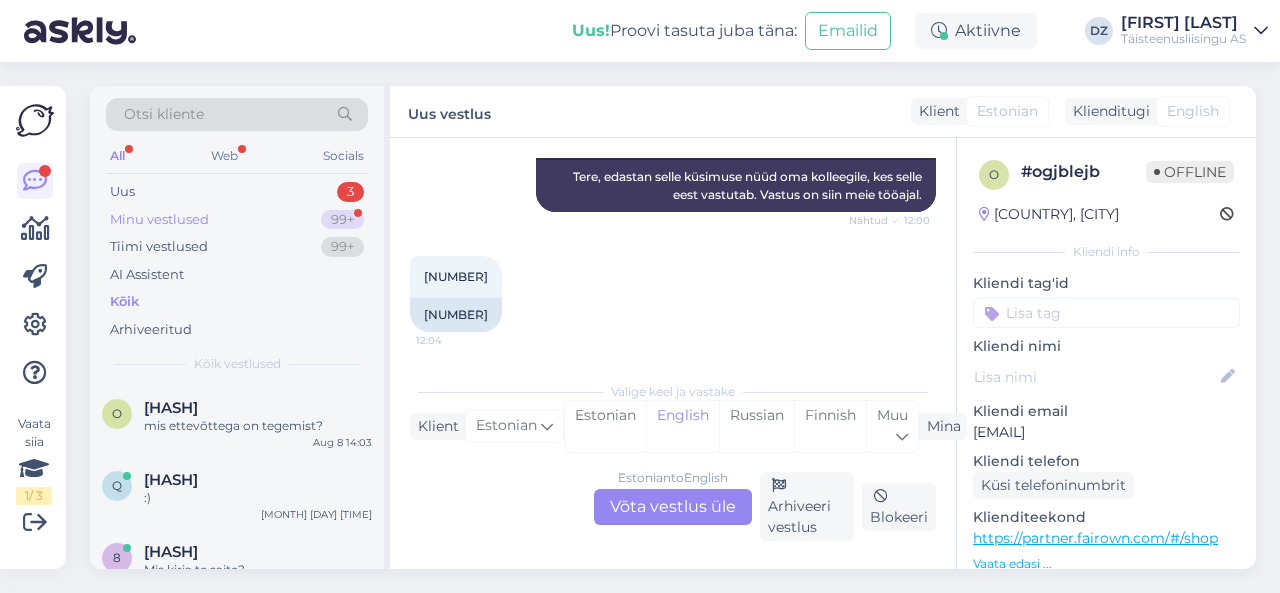 click on "Minu vestlused 99+" at bounding box center (237, 220) 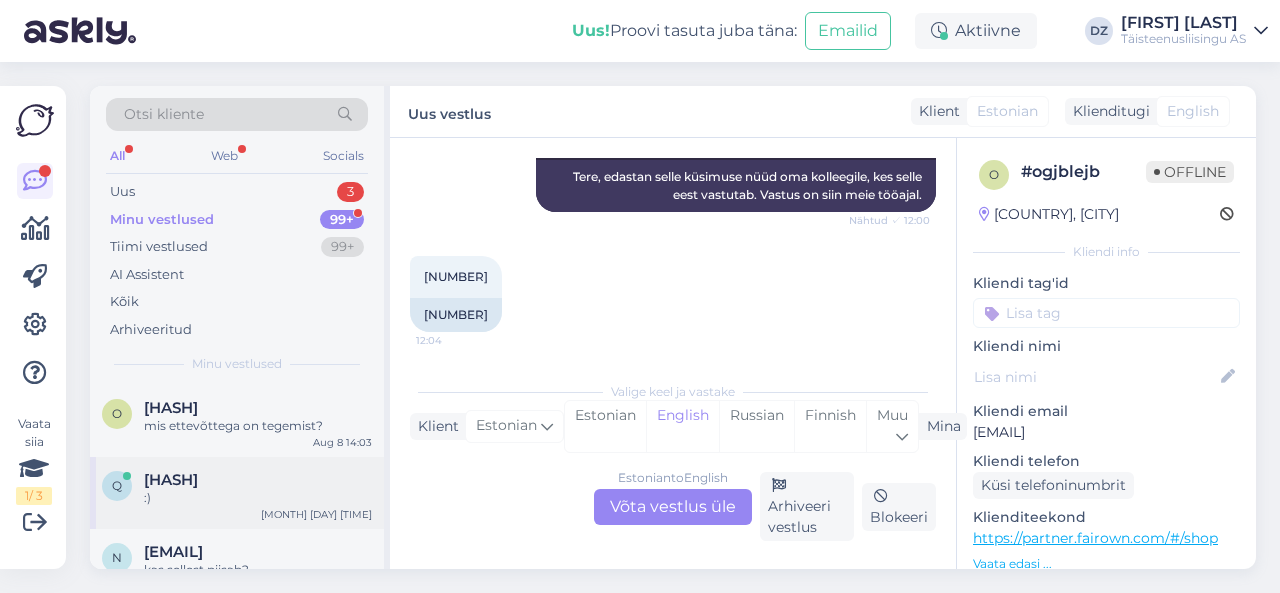 click on ":)" at bounding box center [258, 498] 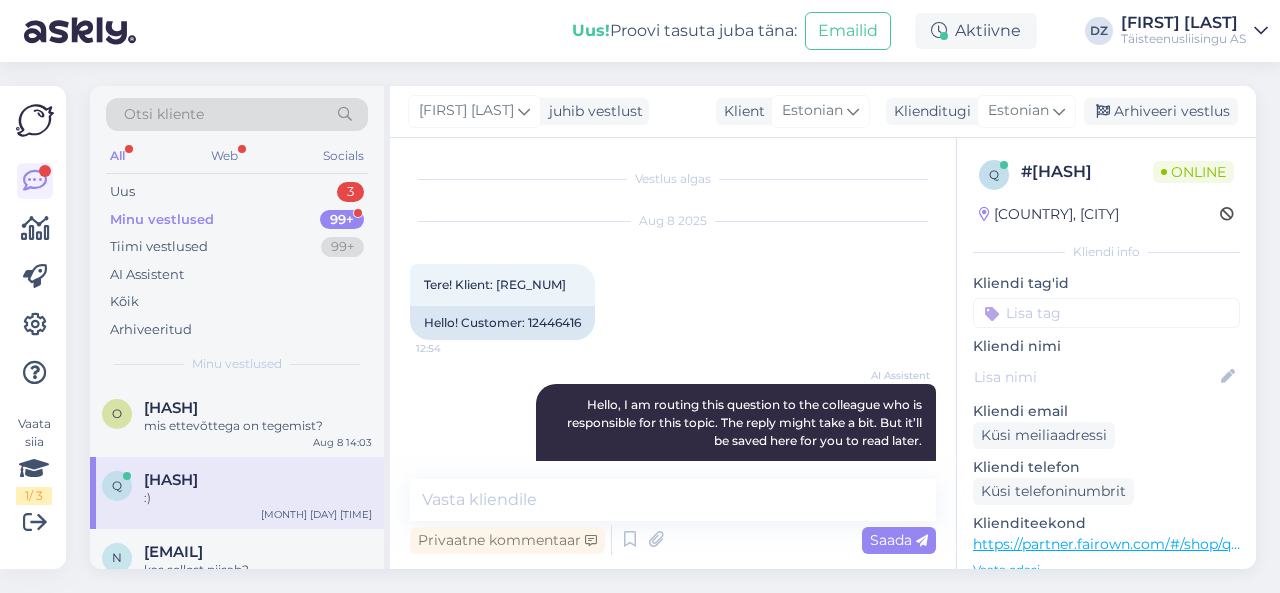 scroll, scrollTop: 3466, scrollLeft: 0, axis: vertical 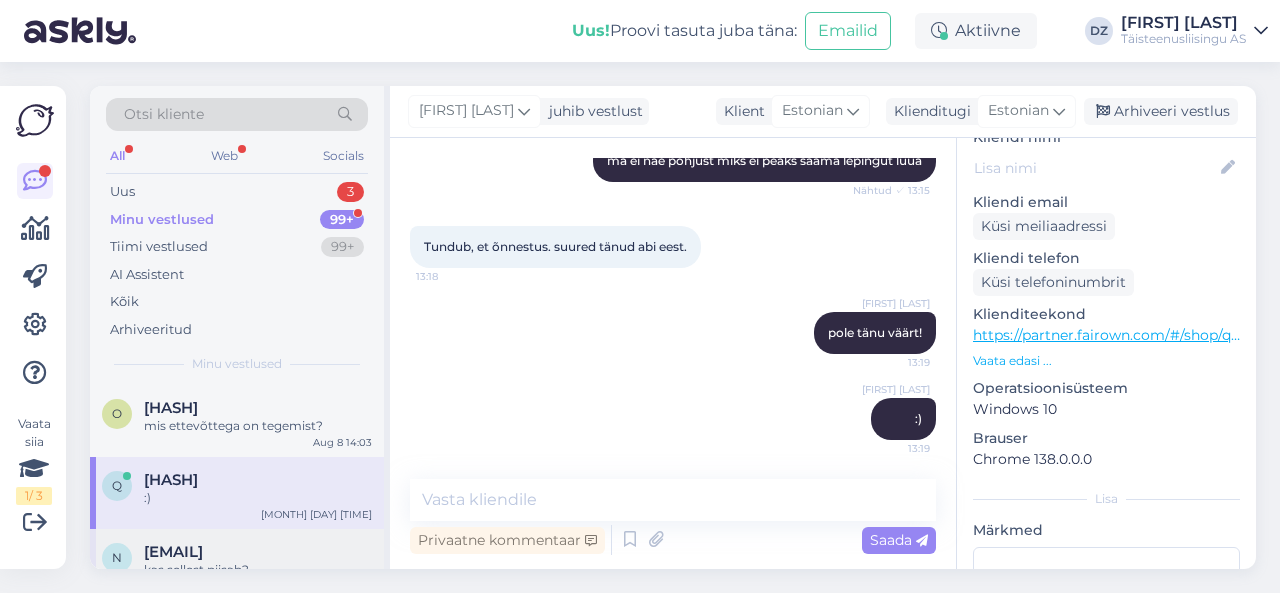 click on "[EMAIL]" at bounding box center [173, 552] 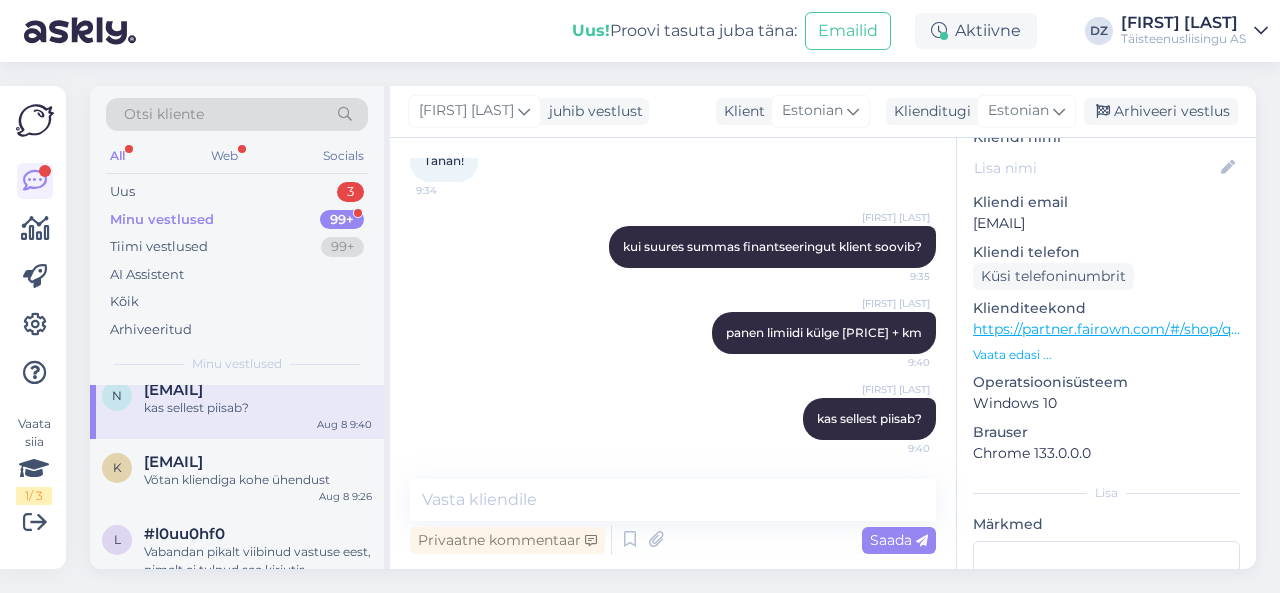 scroll, scrollTop: 200, scrollLeft: 0, axis: vertical 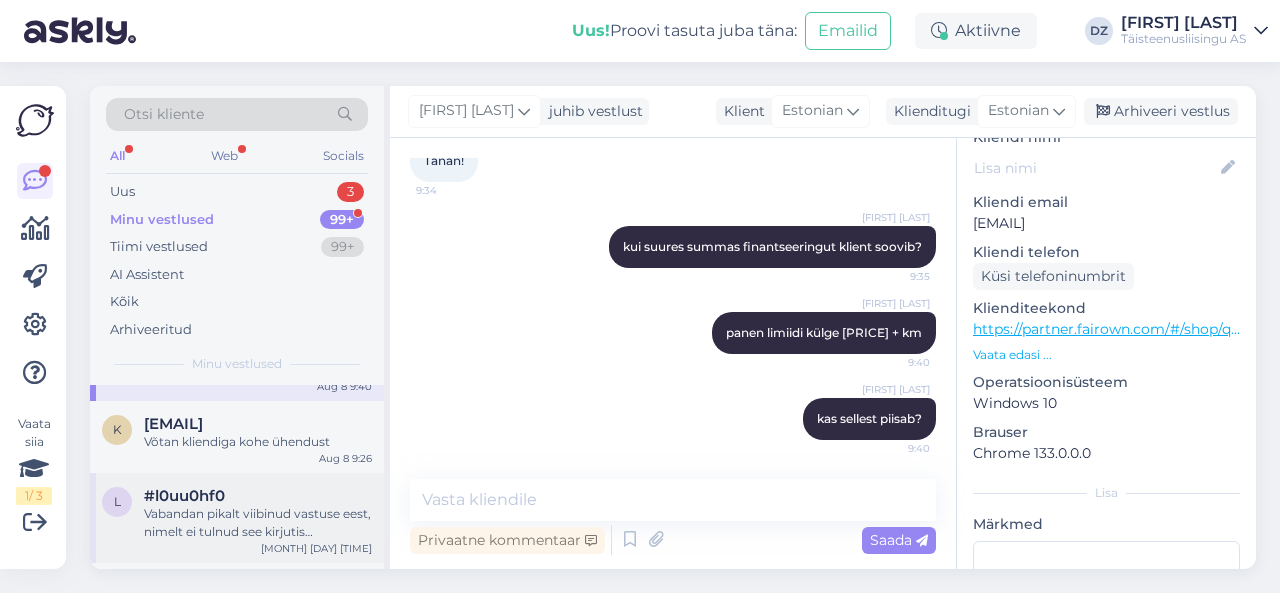 click on "Vabandan pikalt viibinud vastuse eest, nimelt ei tulnud see kirjutis miskipärast varem läbi" at bounding box center [258, 523] 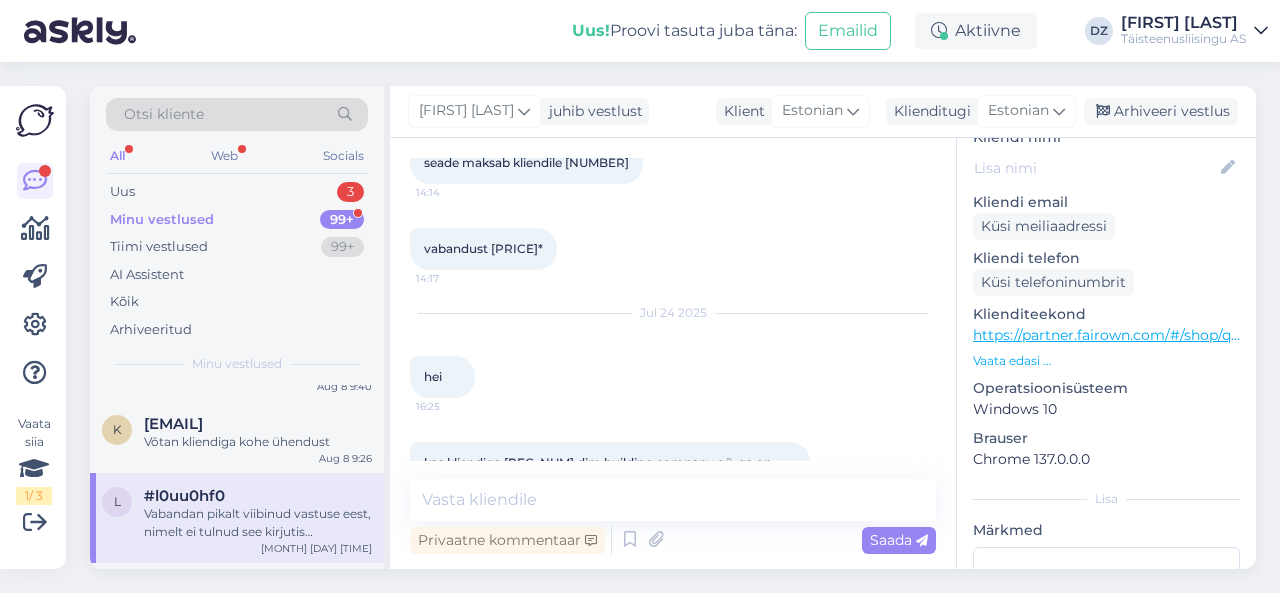 scroll, scrollTop: 2021, scrollLeft: 0, axis: vertical 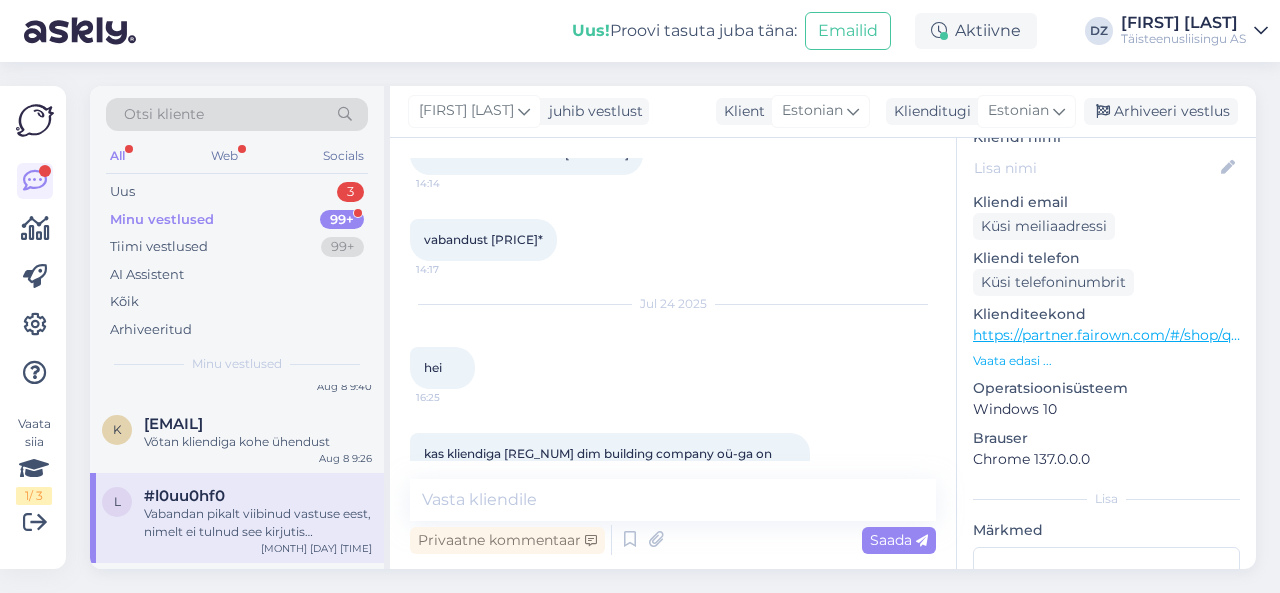 click on "seade maksab kliendile [NUMBER]" at bounding box center (526, 153) 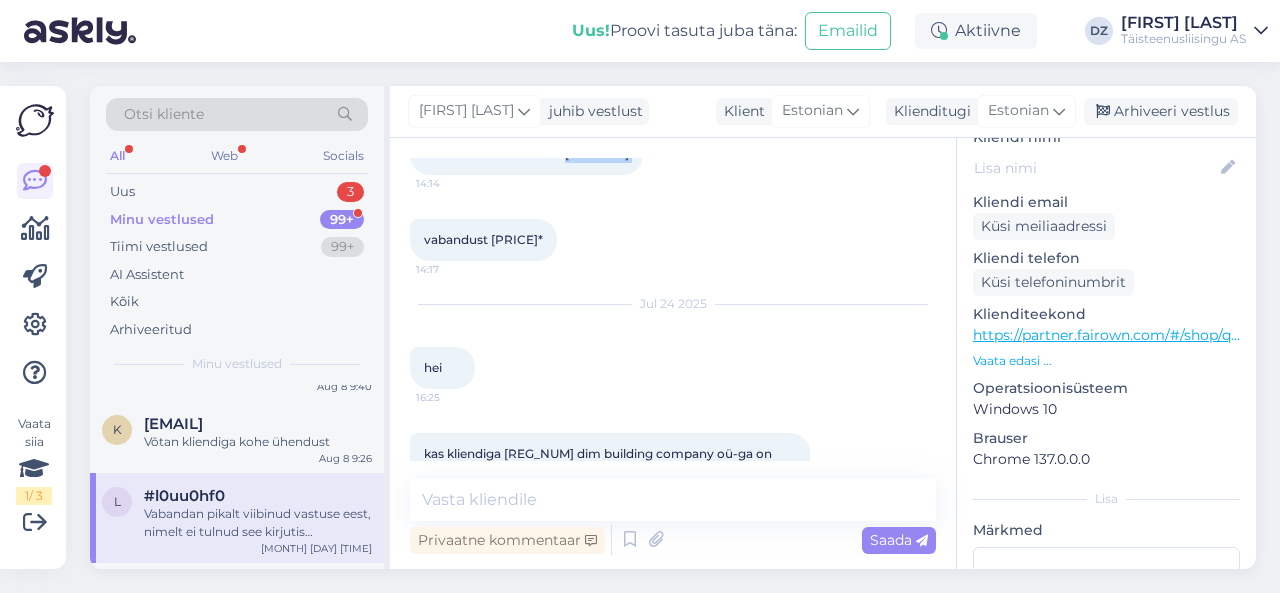 click on "seade maksab kliendile [NUMBER]" at bounding box center [526, 153] 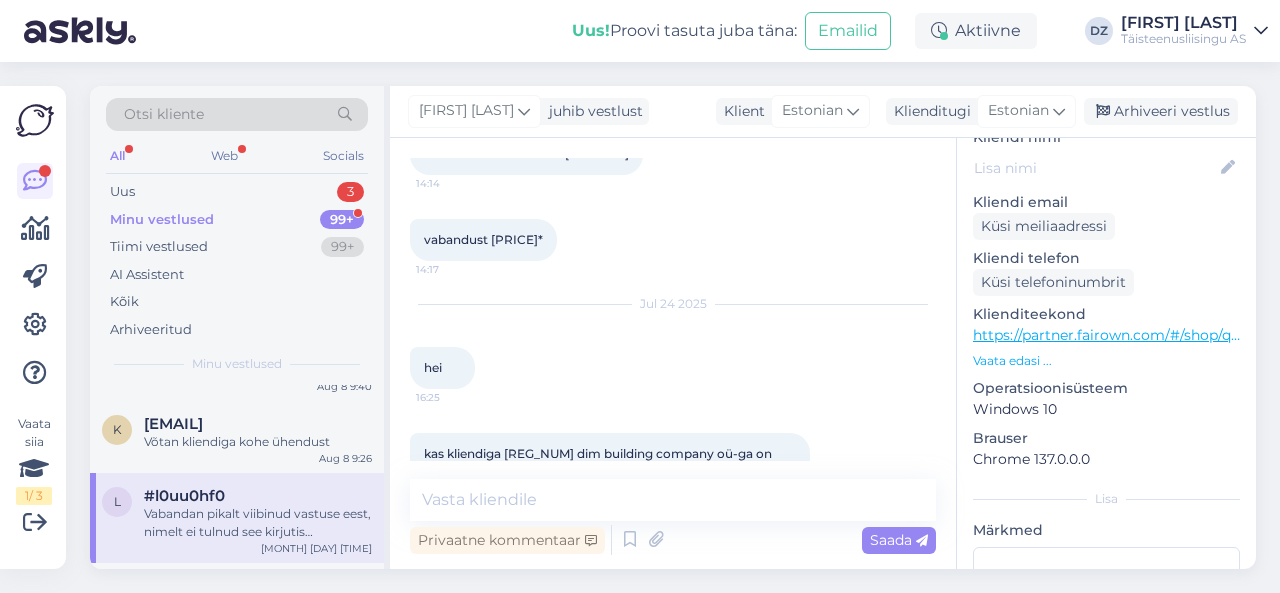click on "vabandust [PRICE]* [TIME]" at bounding box center [483, 240] 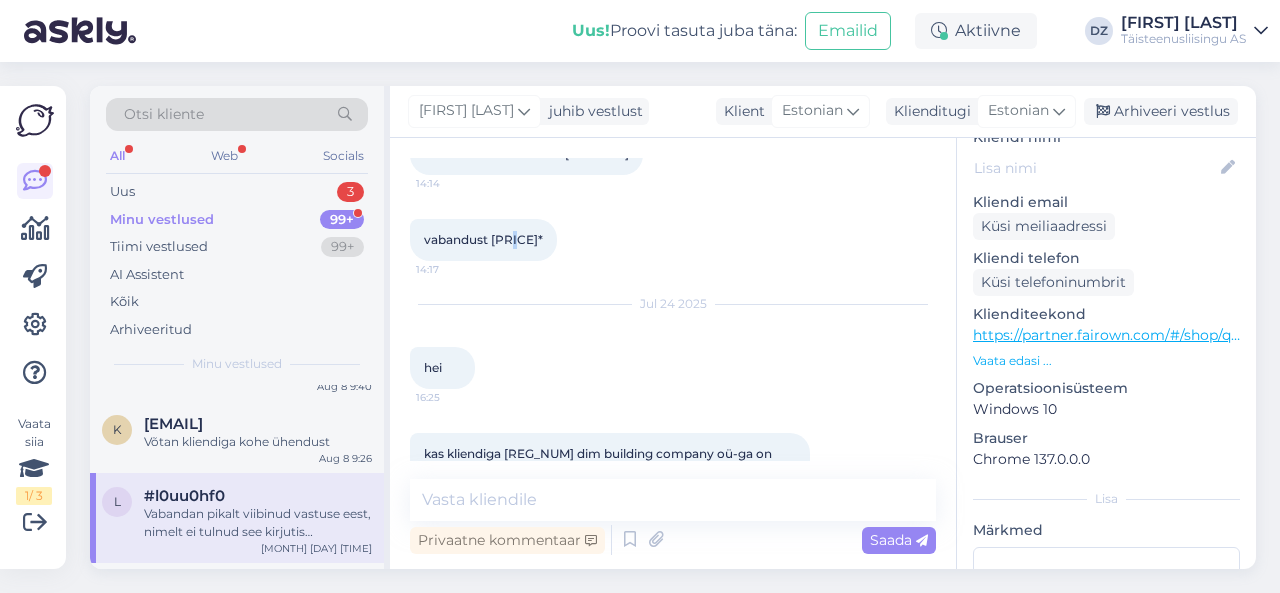 click on "vabandust [PRICE]* [TIME]" at bounding box center (483, 240) 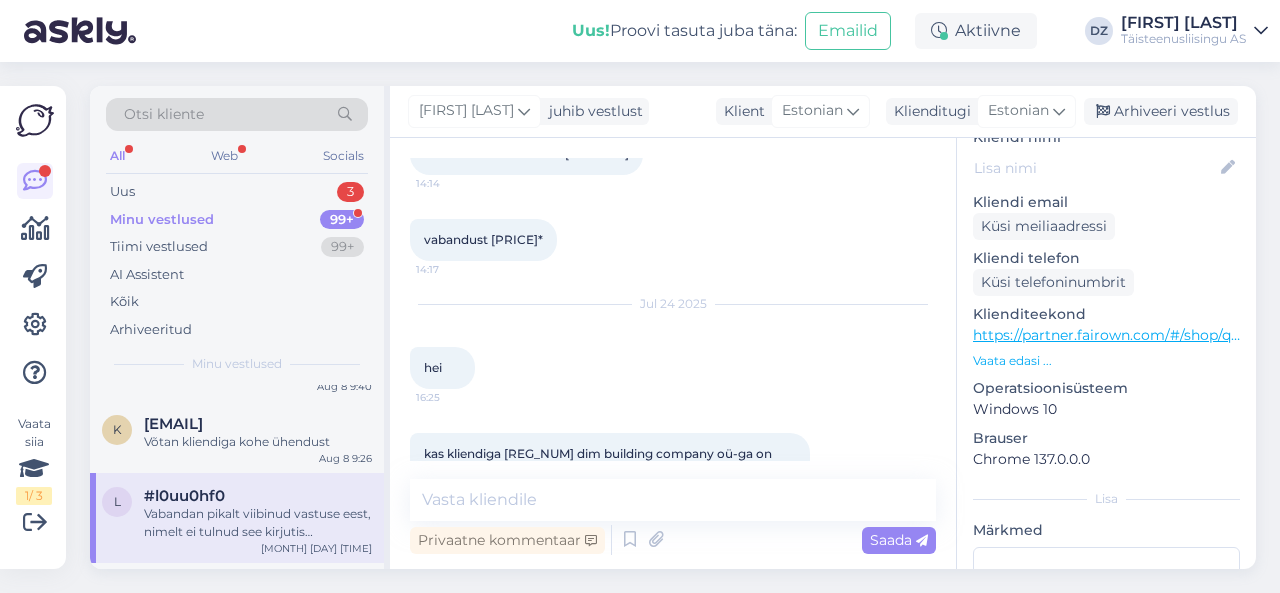 click on "vabandust [PRICE]*" at bounding box center [483, 239] 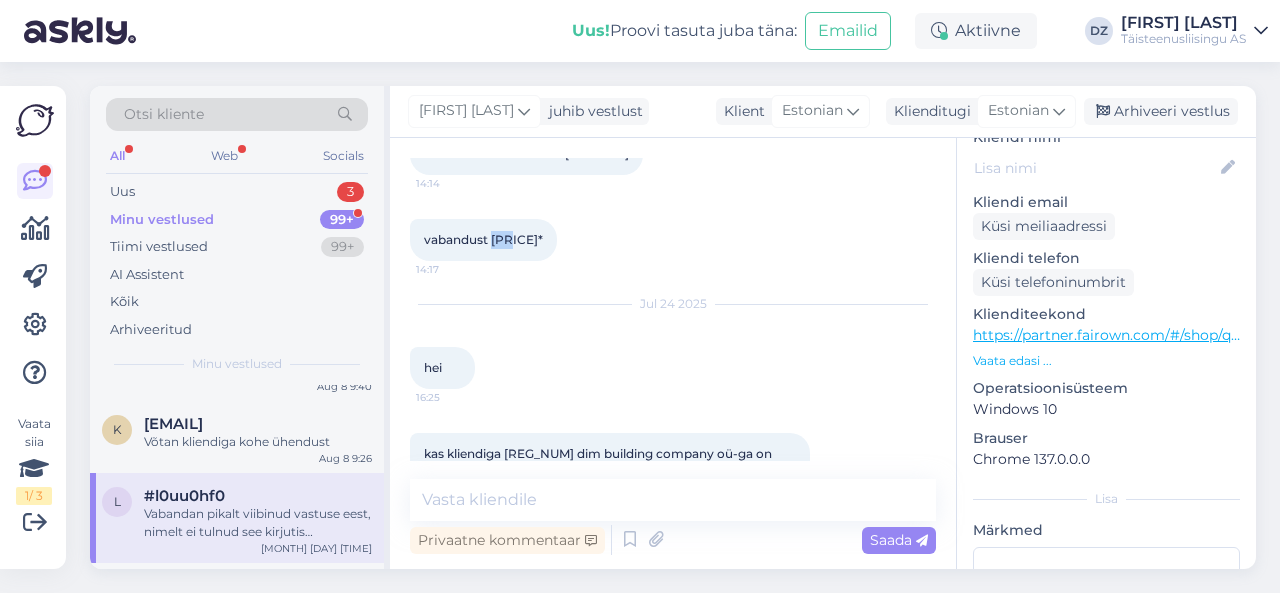 click on "vabandust [PRICE]*" at bounding box center [483, 239] 